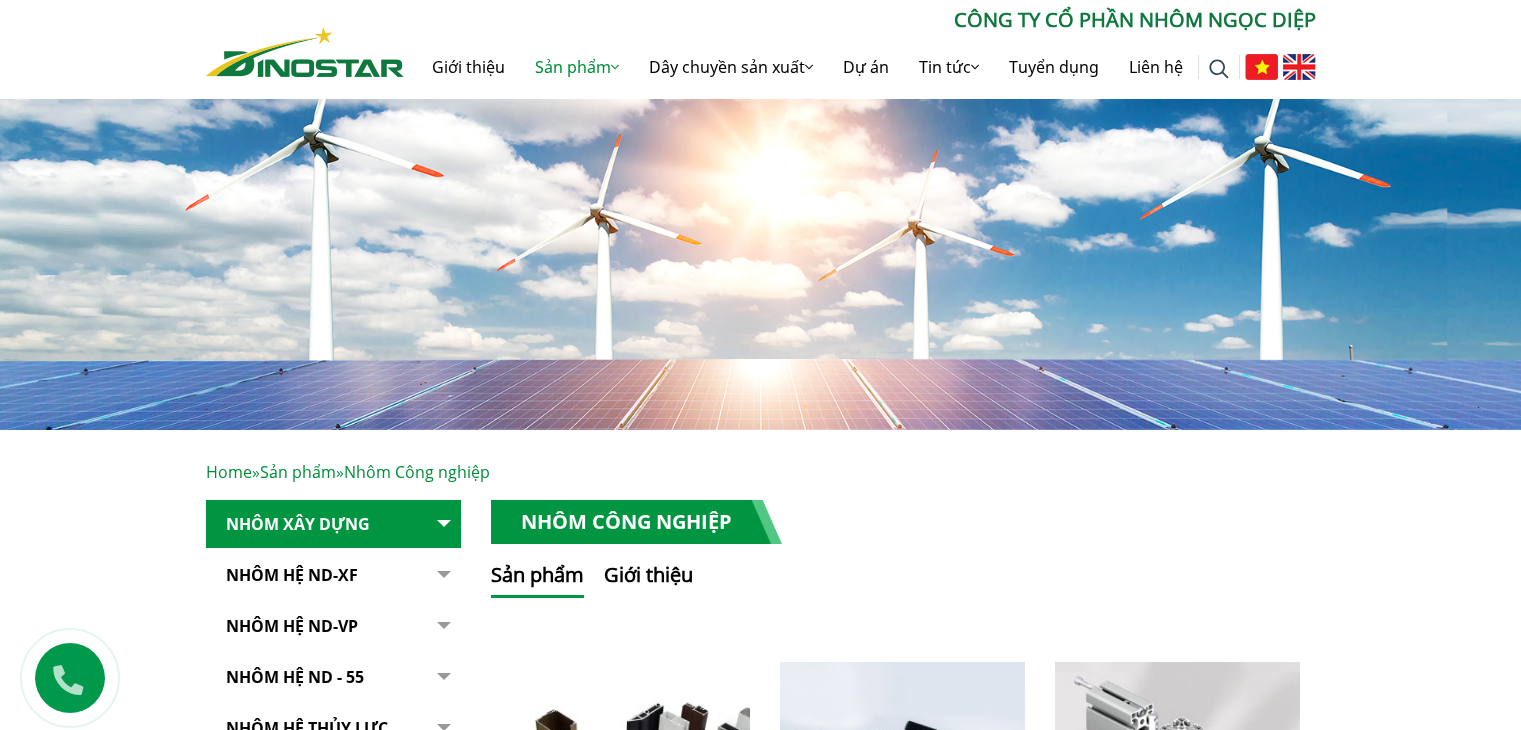 scroll, scrollTop: 0, scrollLeft: 0, axis: both 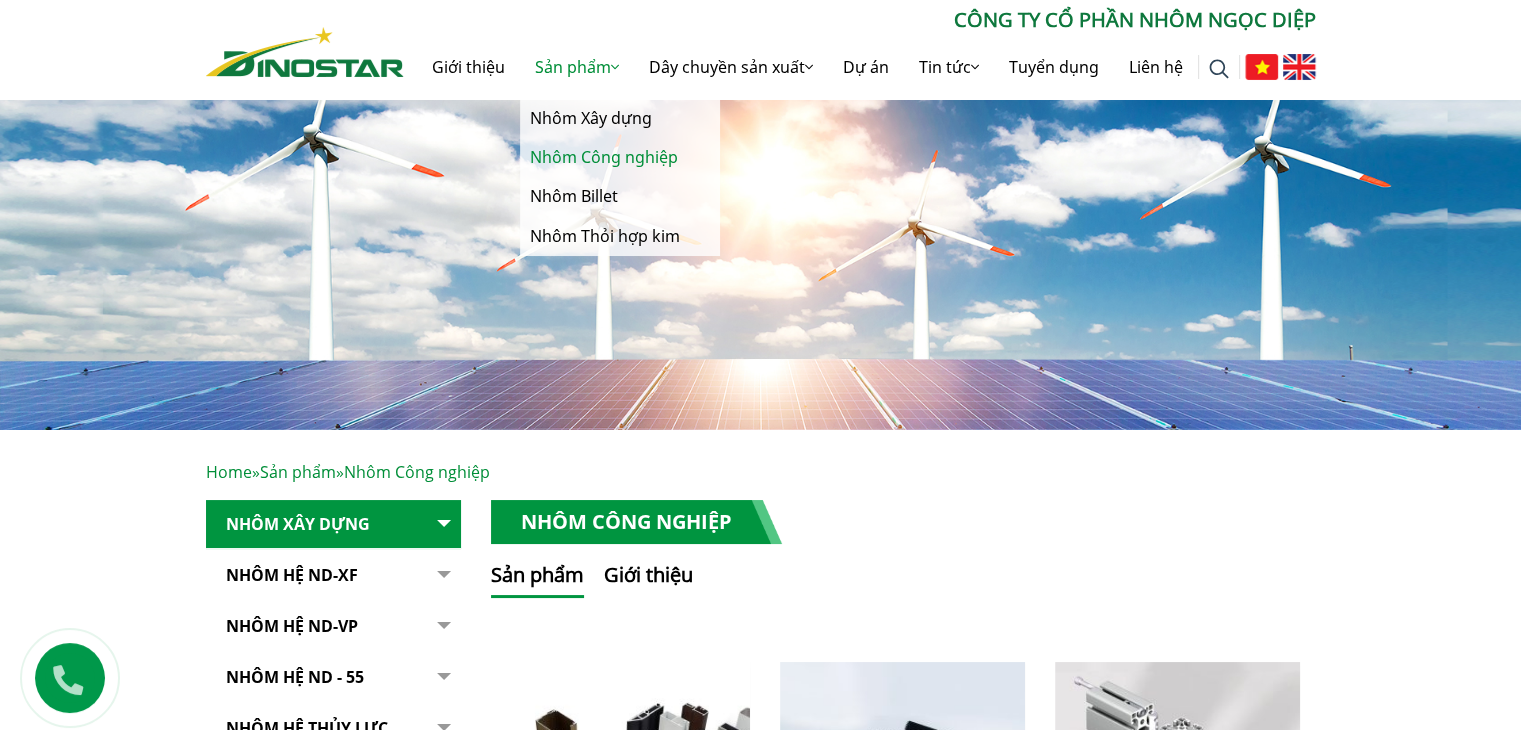 click on "Nhôm Công nghiệp" at bounding box center (620, 157) 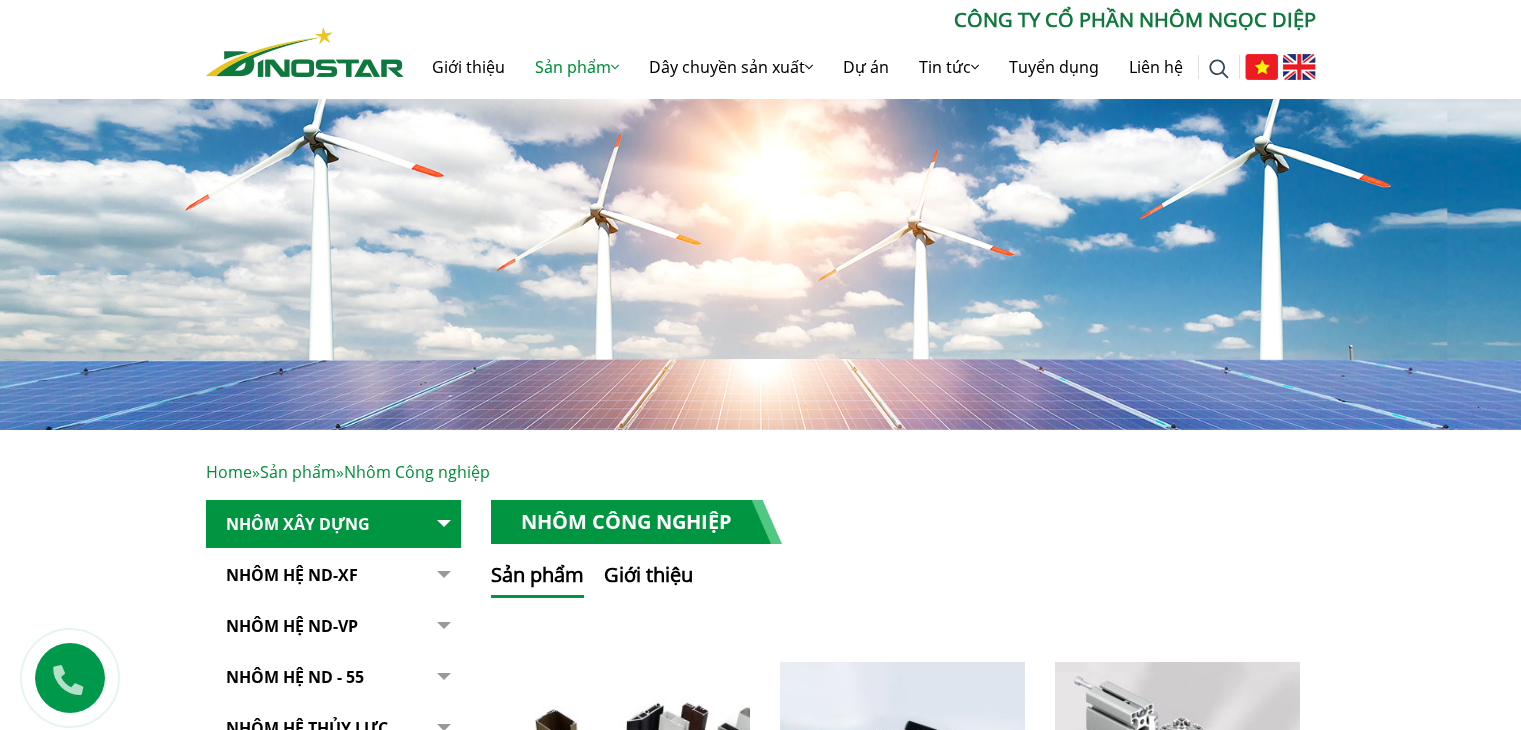 scroll, scrollTop: 0, scrollLeft: 0, axis: both 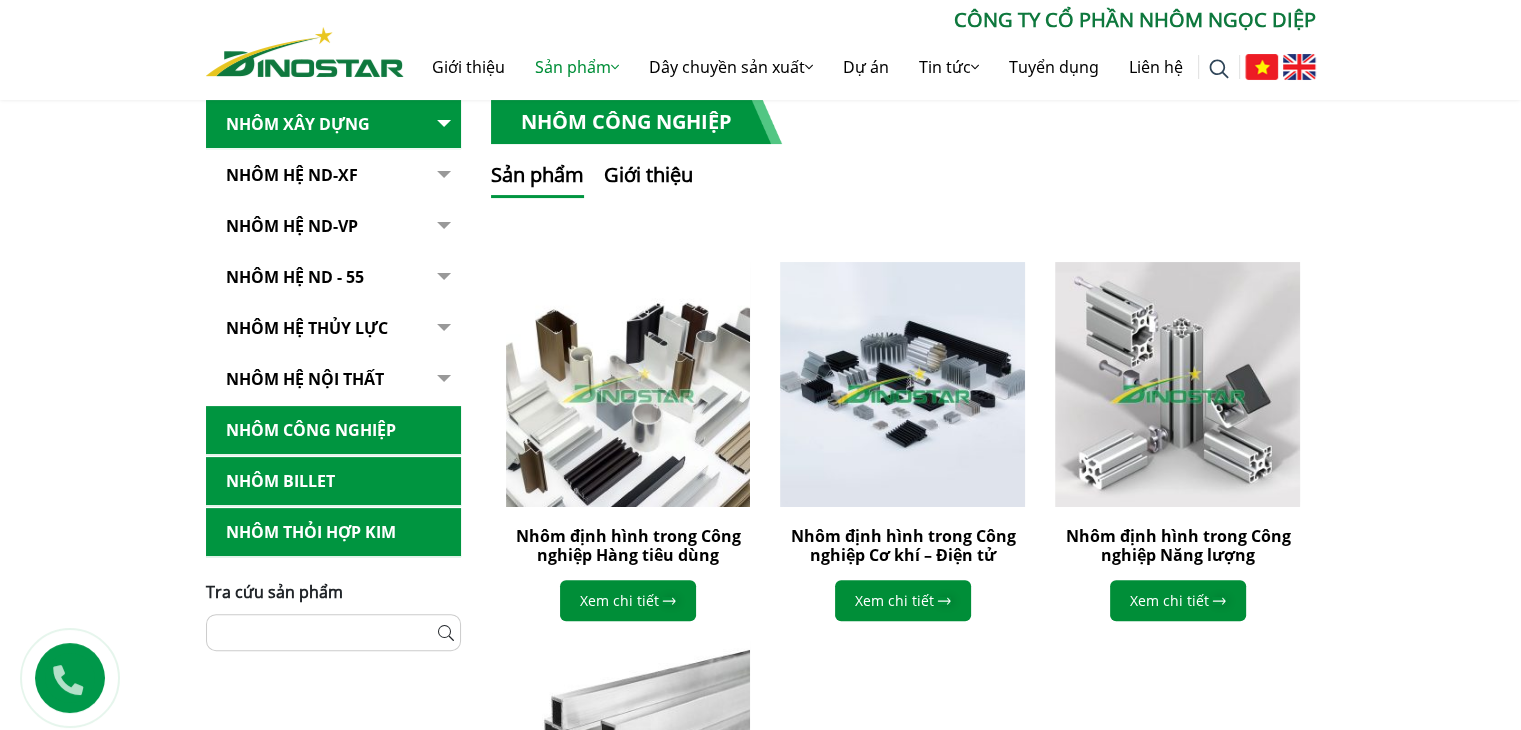 click at bounding box center [441, 252] 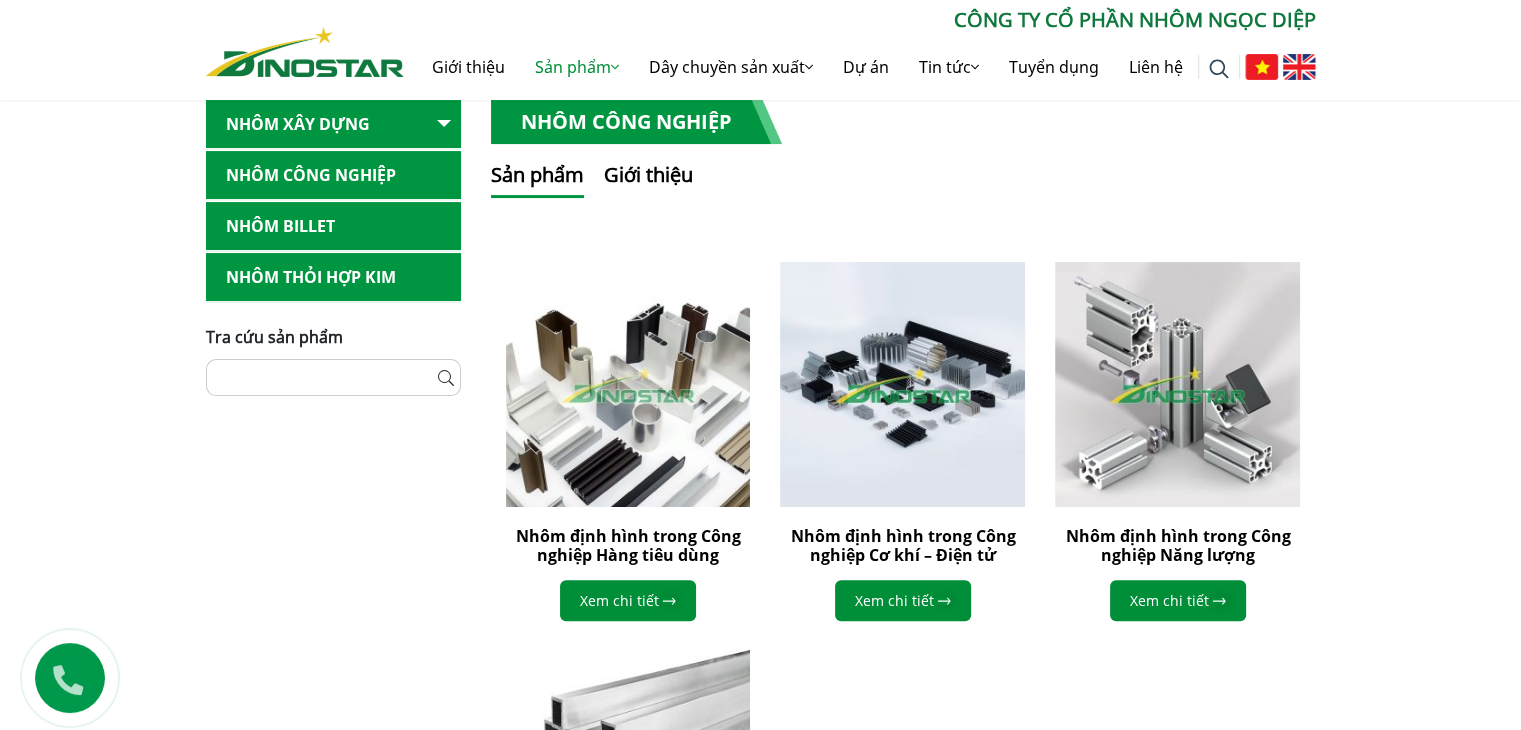 click on "Nhôm Công nghiệp" at bounding box center [333, 175] 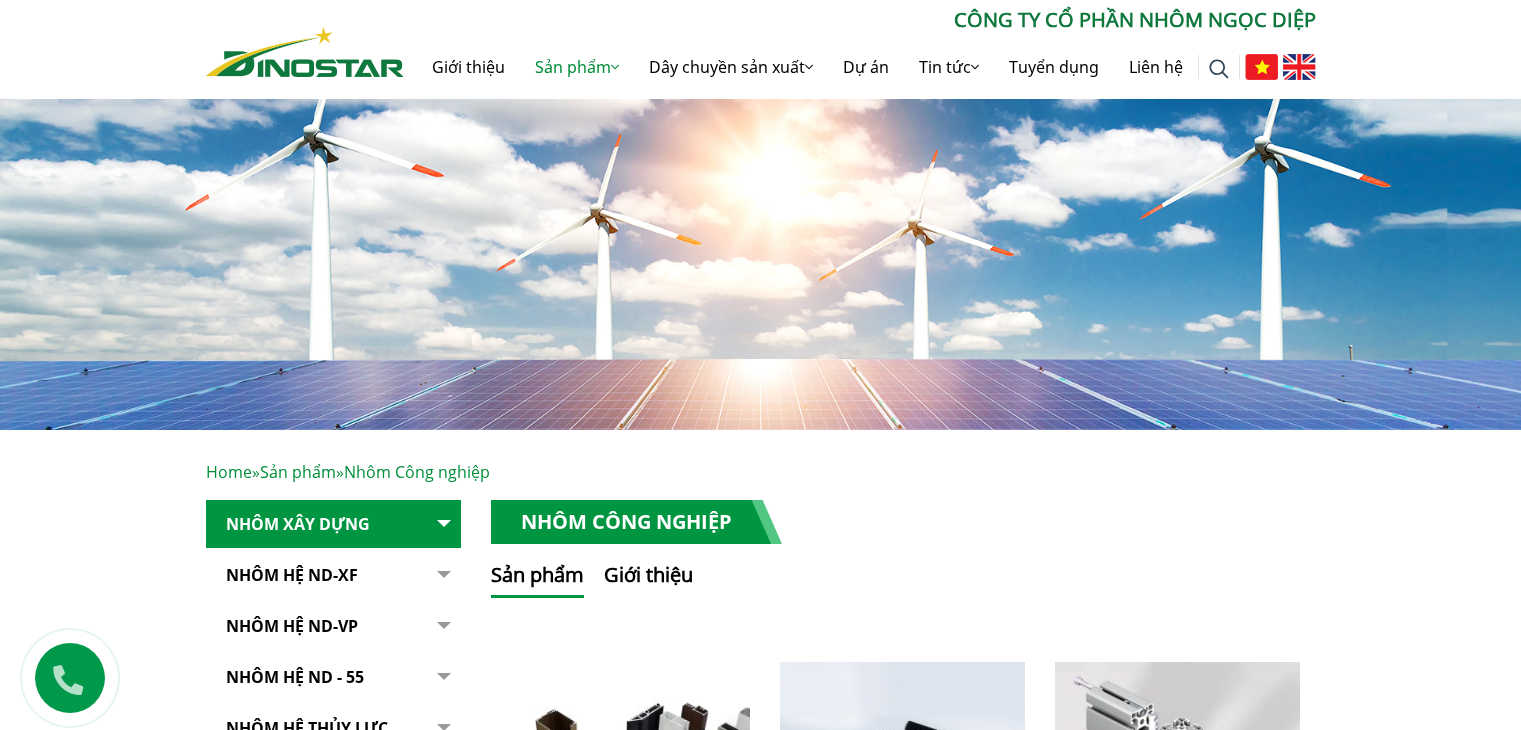 scroll, scrollTop: 0, scrollLeft: 0, axis: both 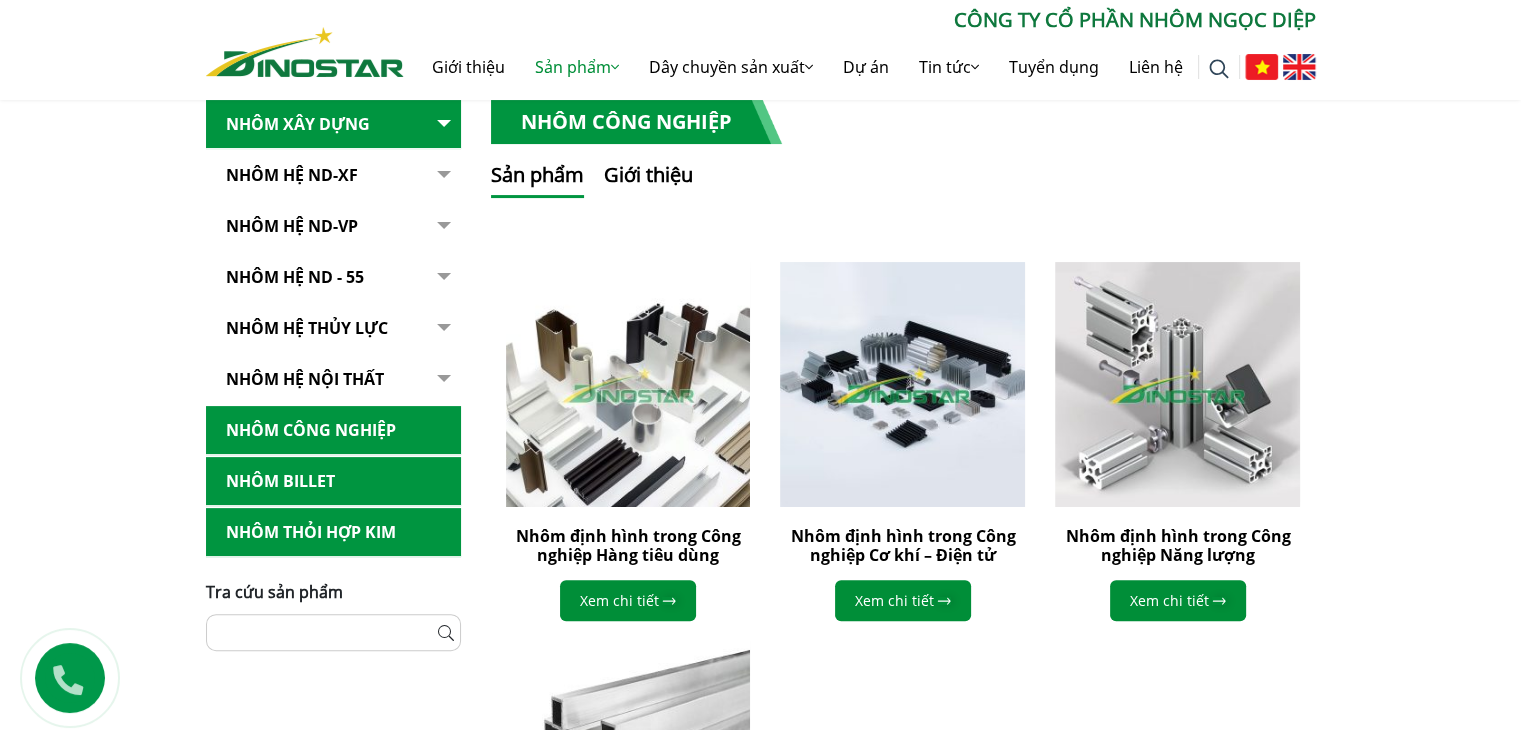 click at bounding box center (441, 252) 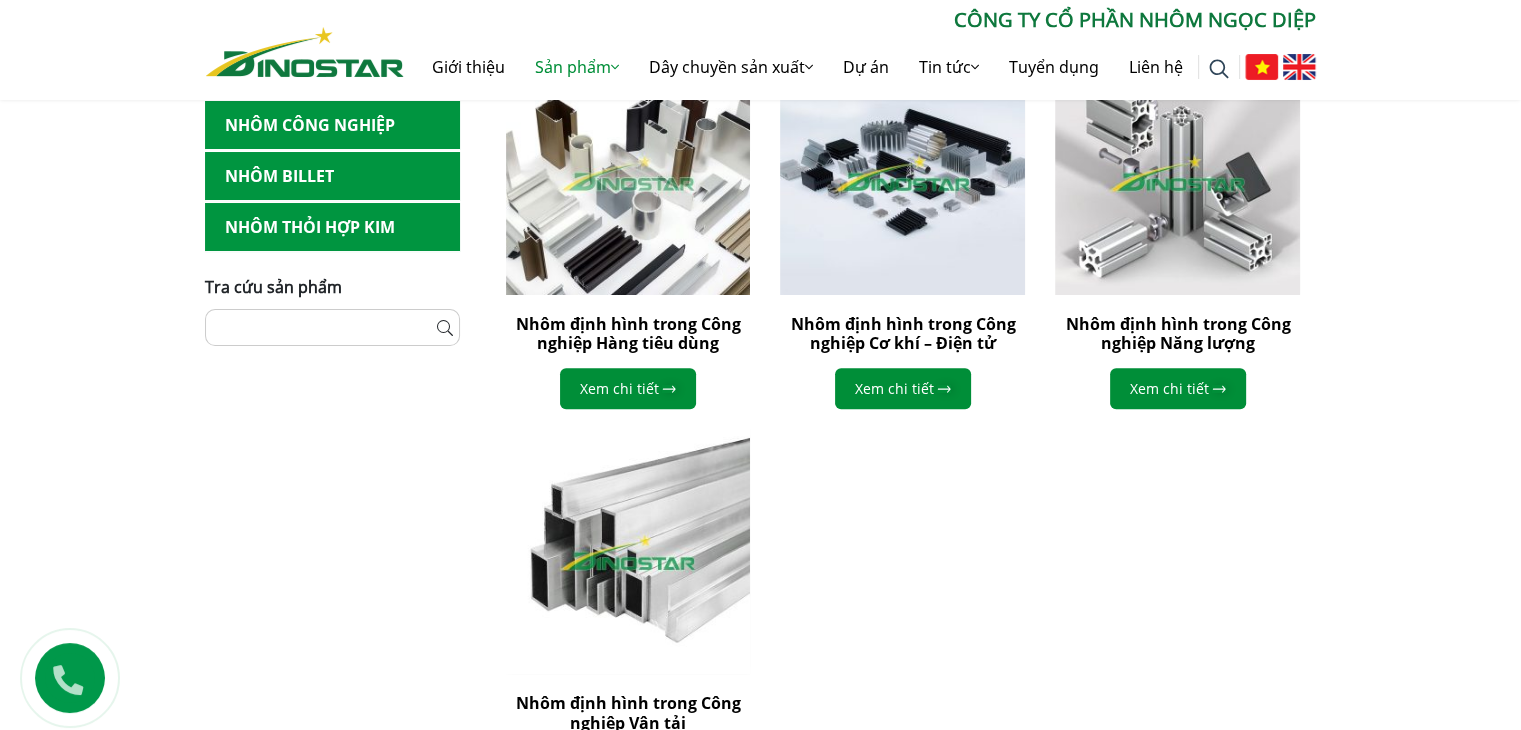 scroll, scrollTop: 600, scrollLeft: 0, axis: vertical 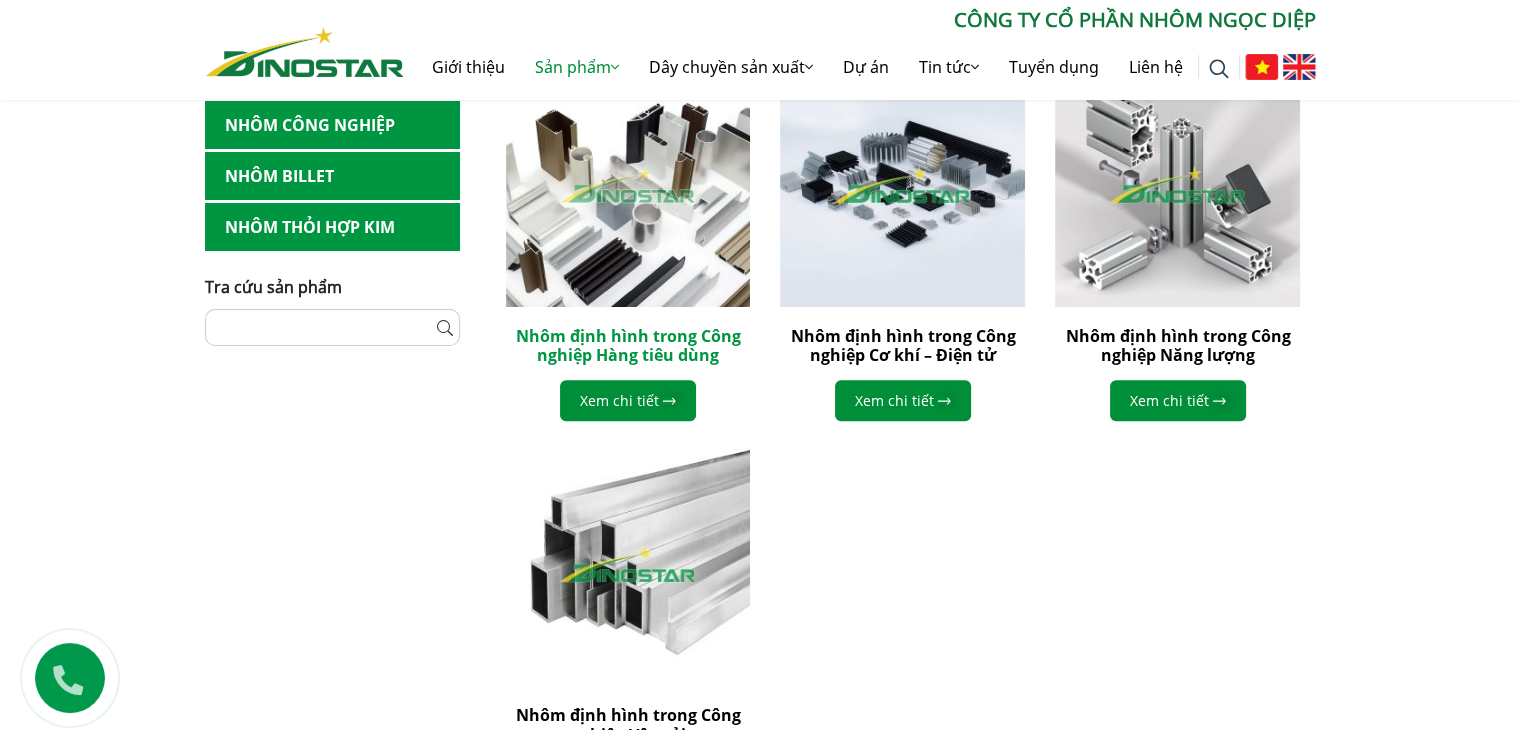 click on "Nhôm định hình trong Công nghiệp Hàng tiêu dùng" at bounding box center (627, 345) 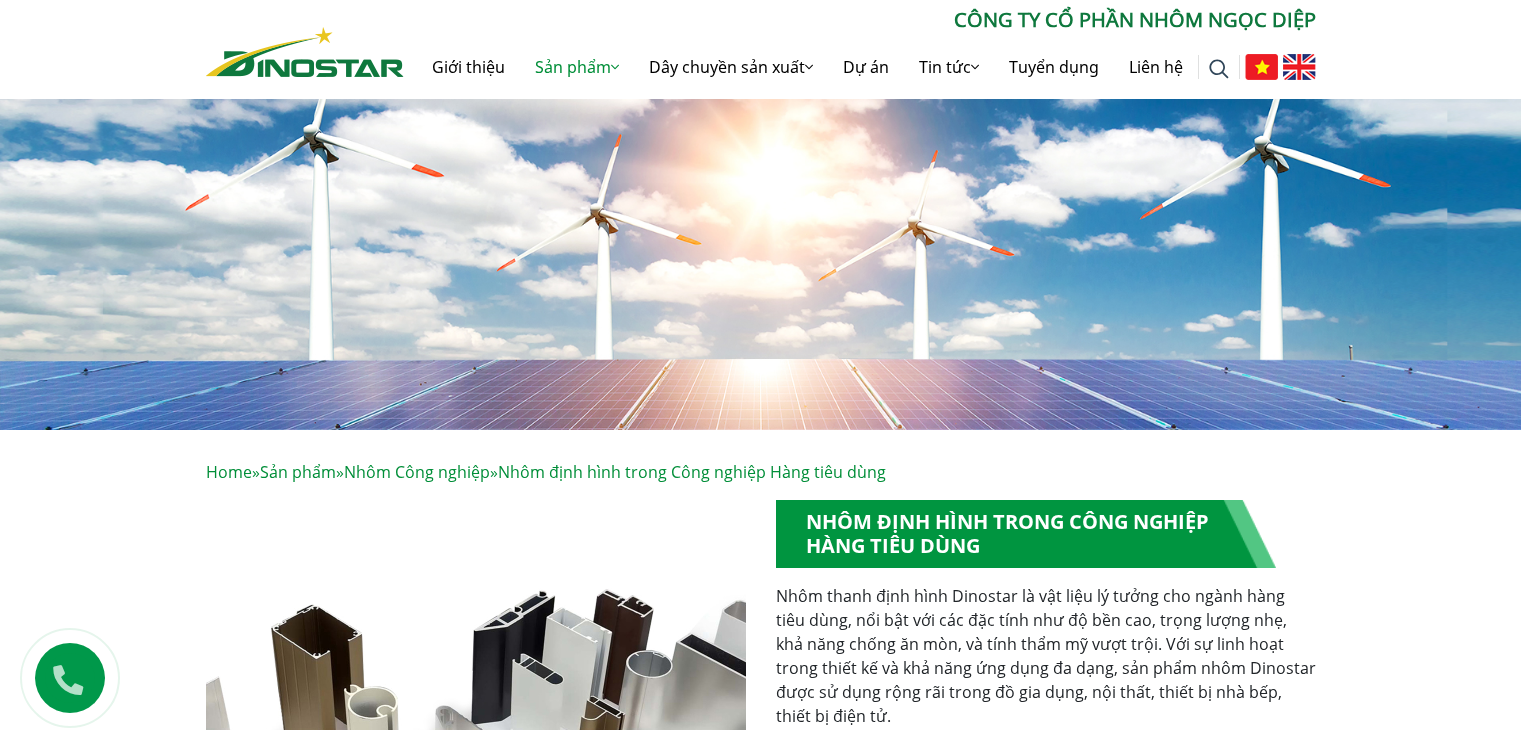 scroll, scrollTop: 0, scrollLeft: 0, axis: both 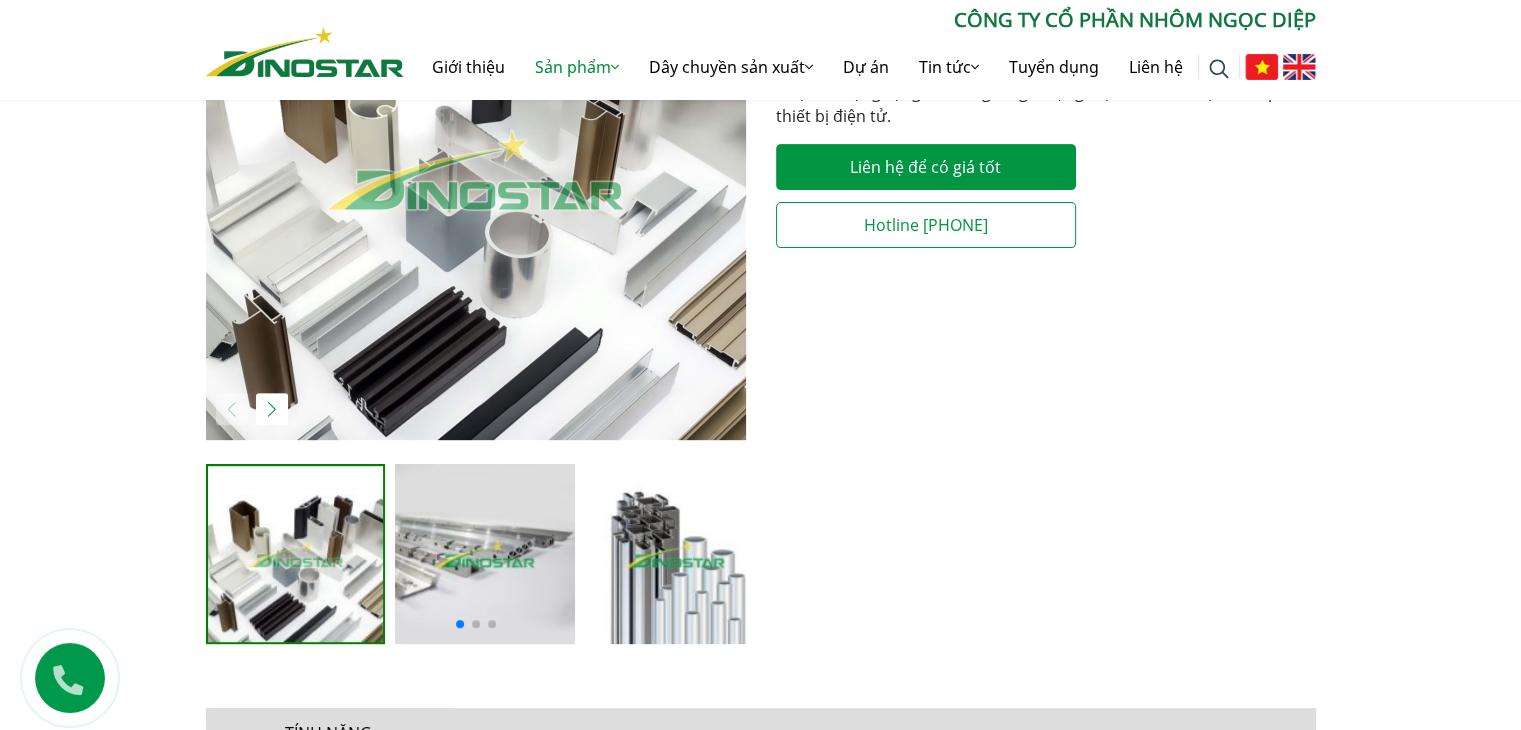 click at bounding box center (476, 170) 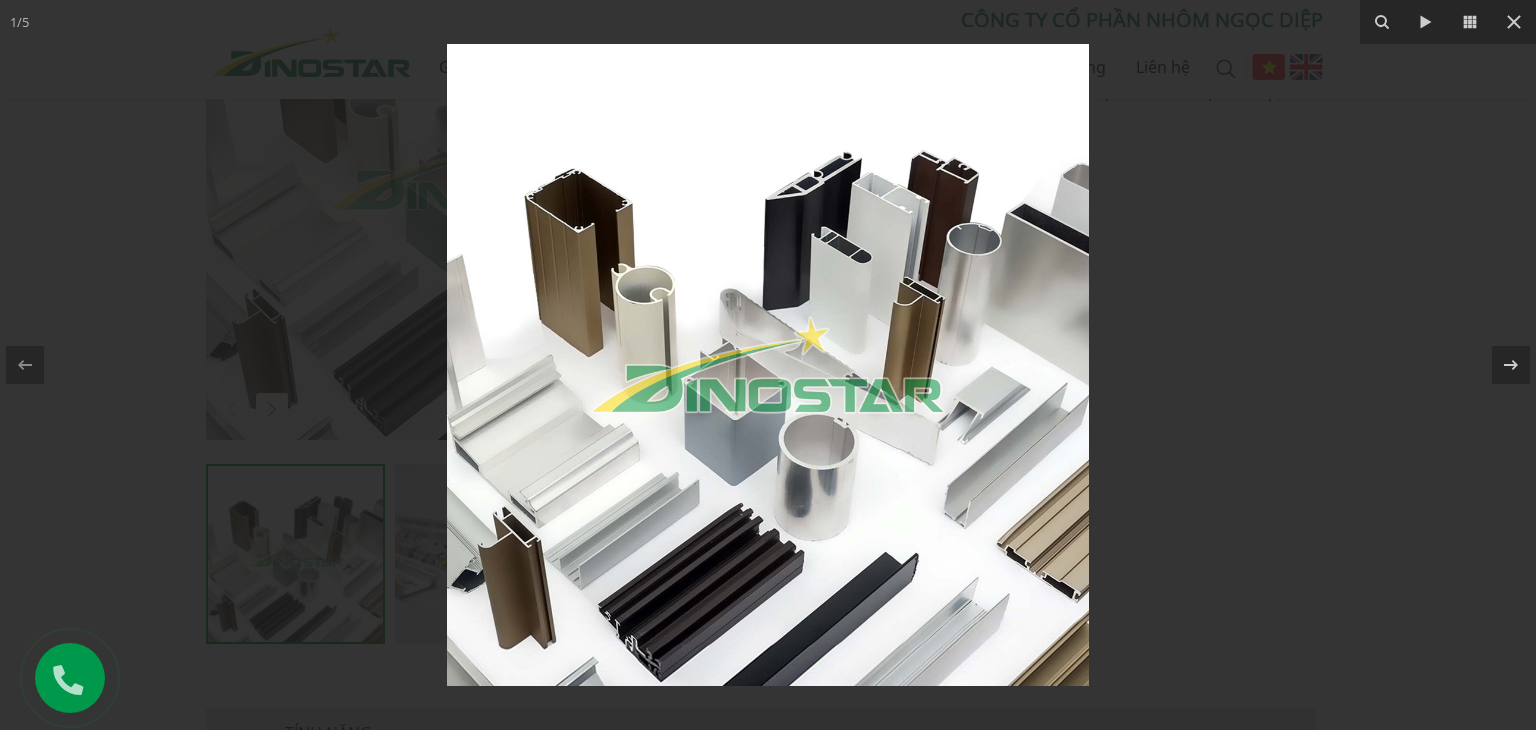 click at bounding box center [768, 365] 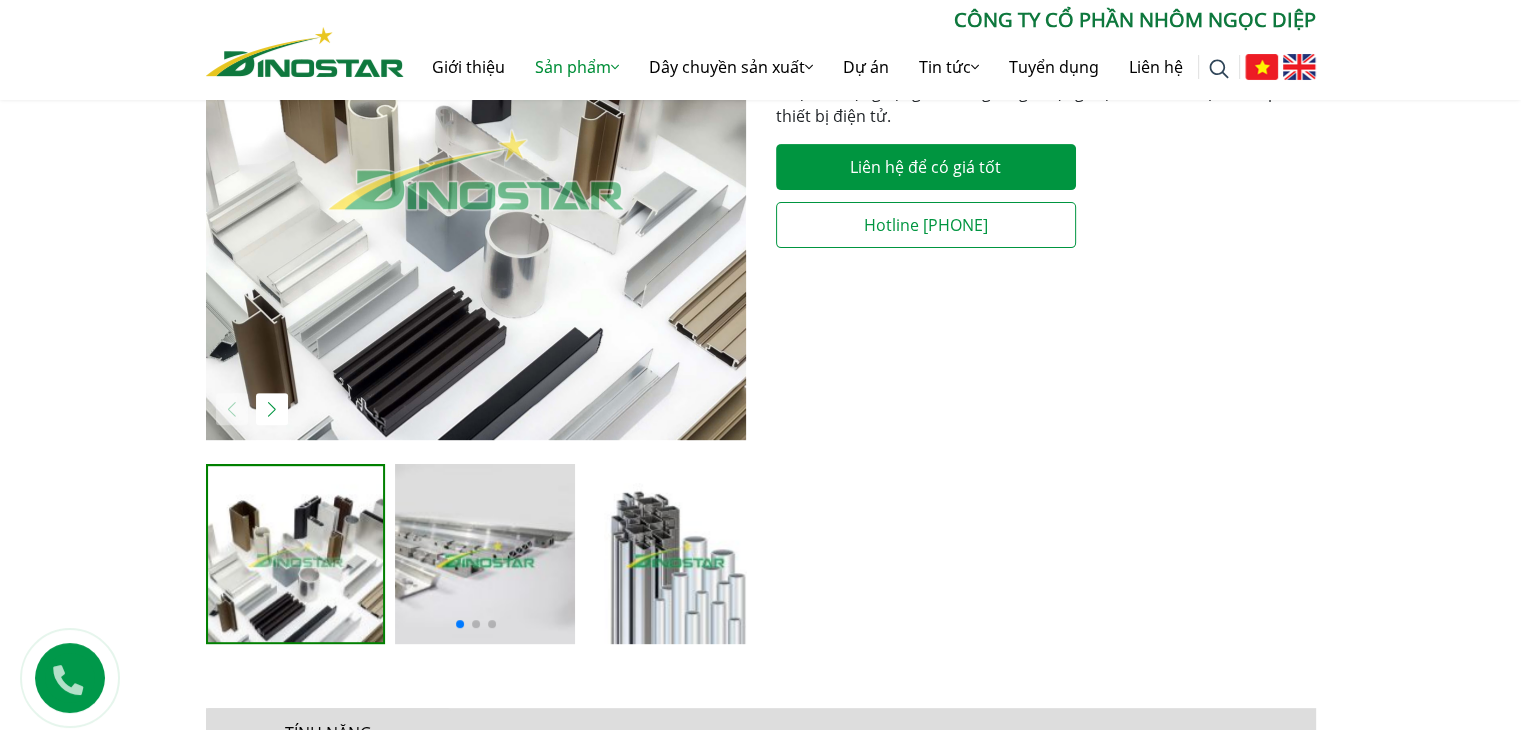 click at bounding box center (675, 554) 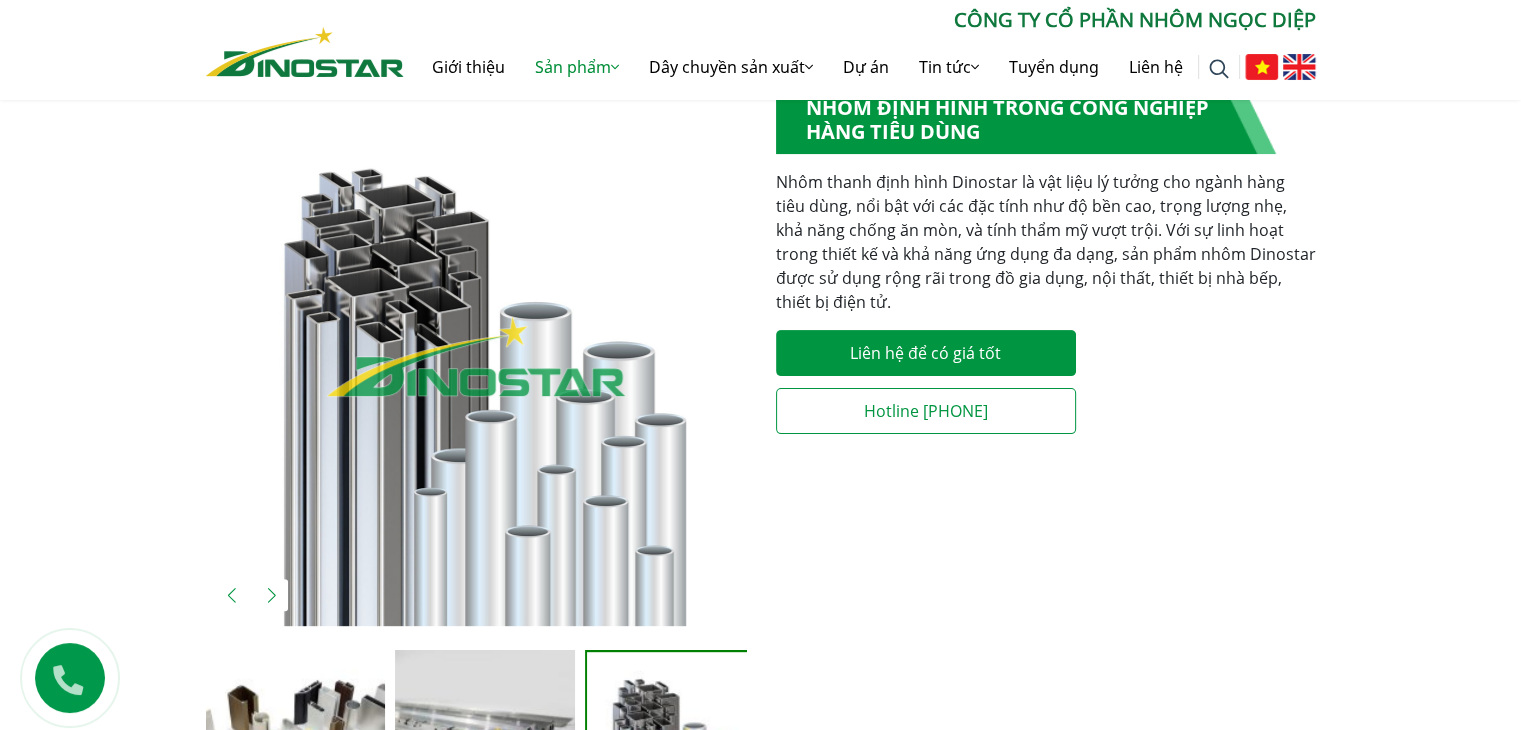 scroll, scrollTop: 400, scrollLeft: 0, axis: vertical 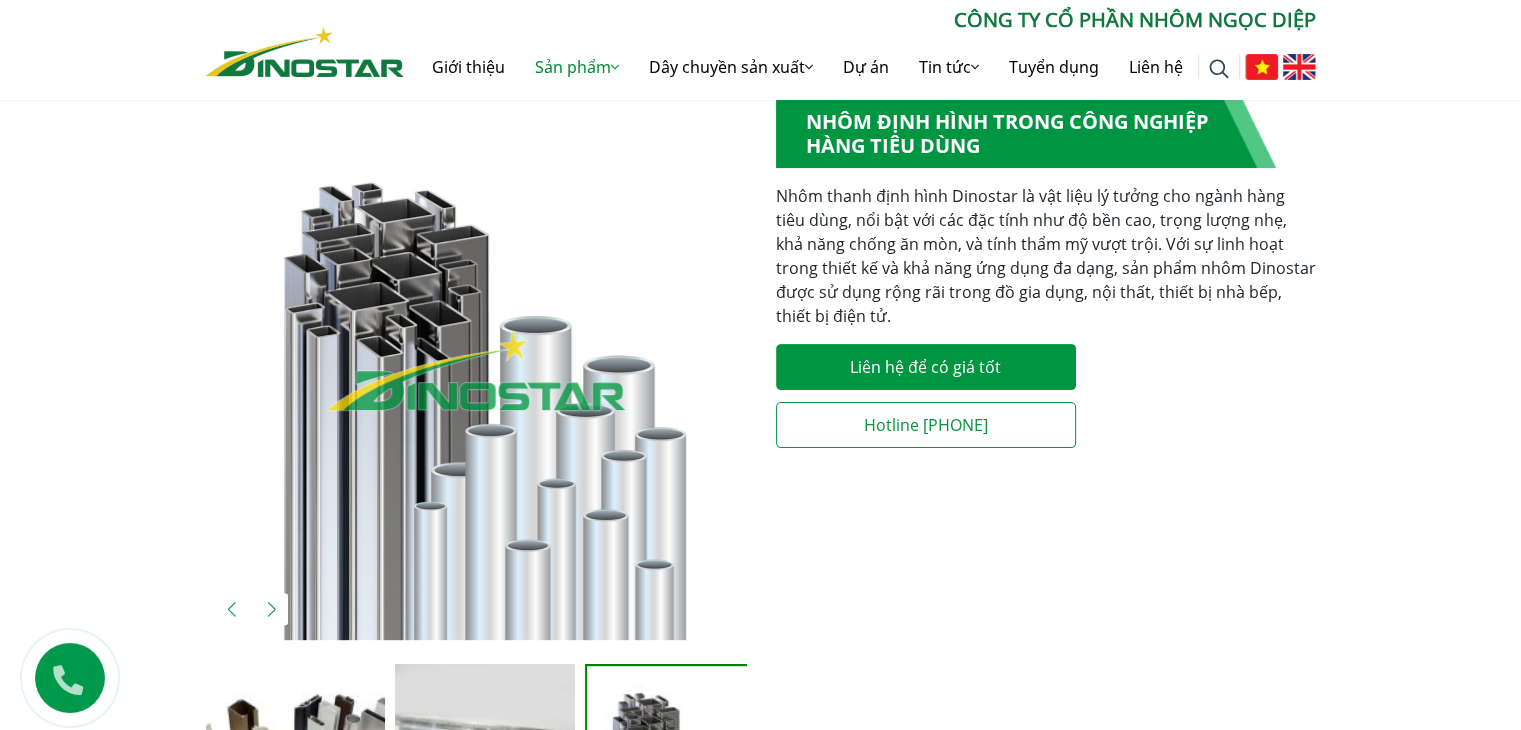 click at bounding box center [476, 370] 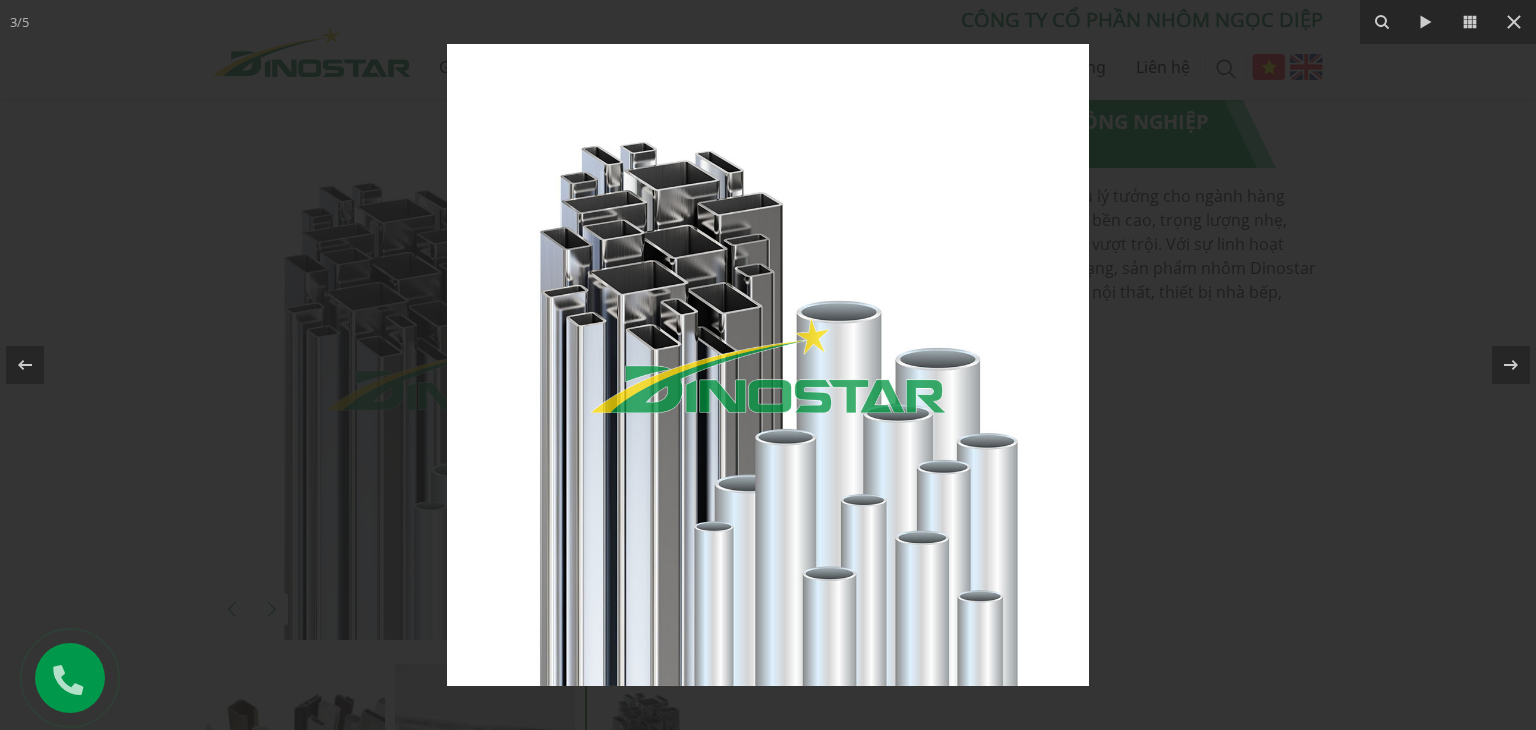 click at bounding box center [768, 365] 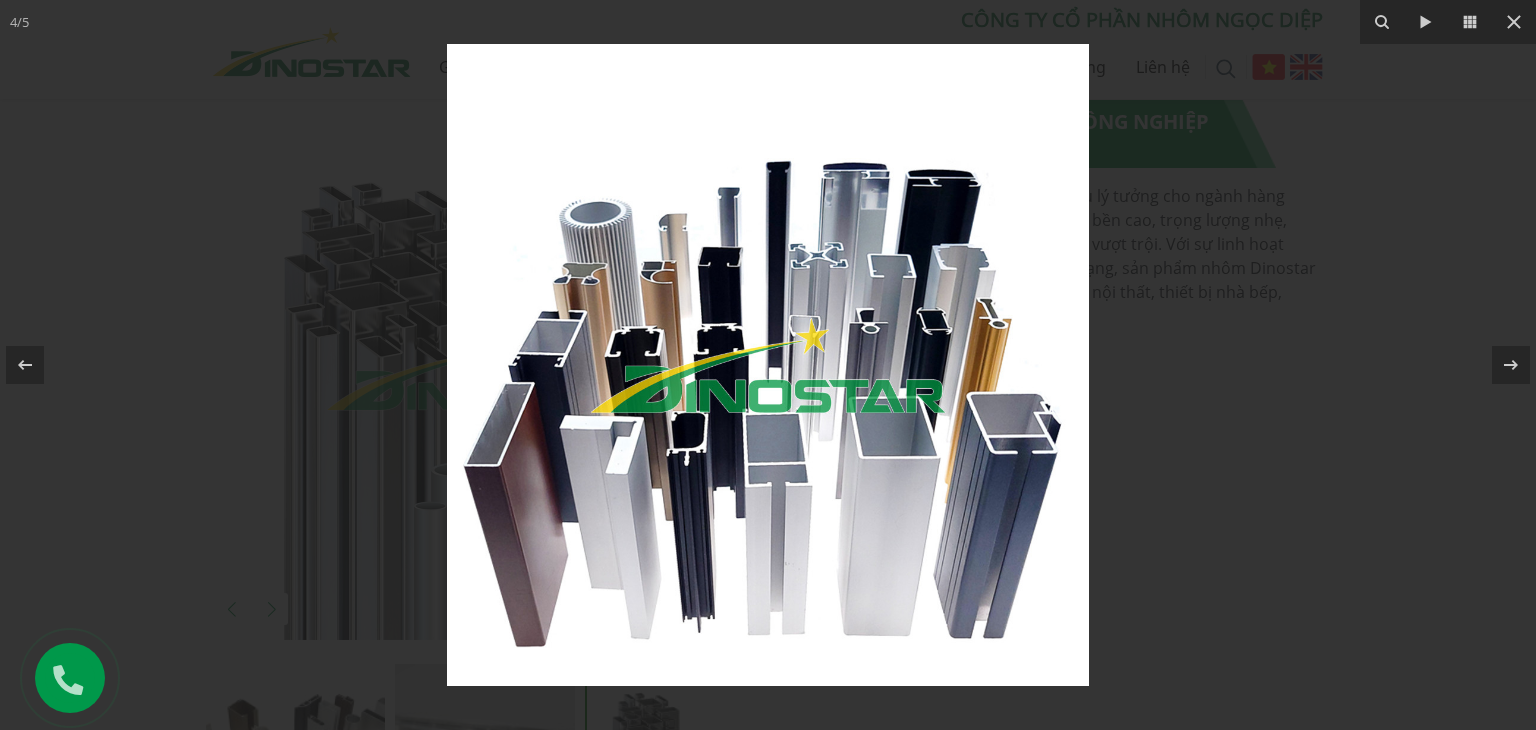 click at bounding box center (768, 365) 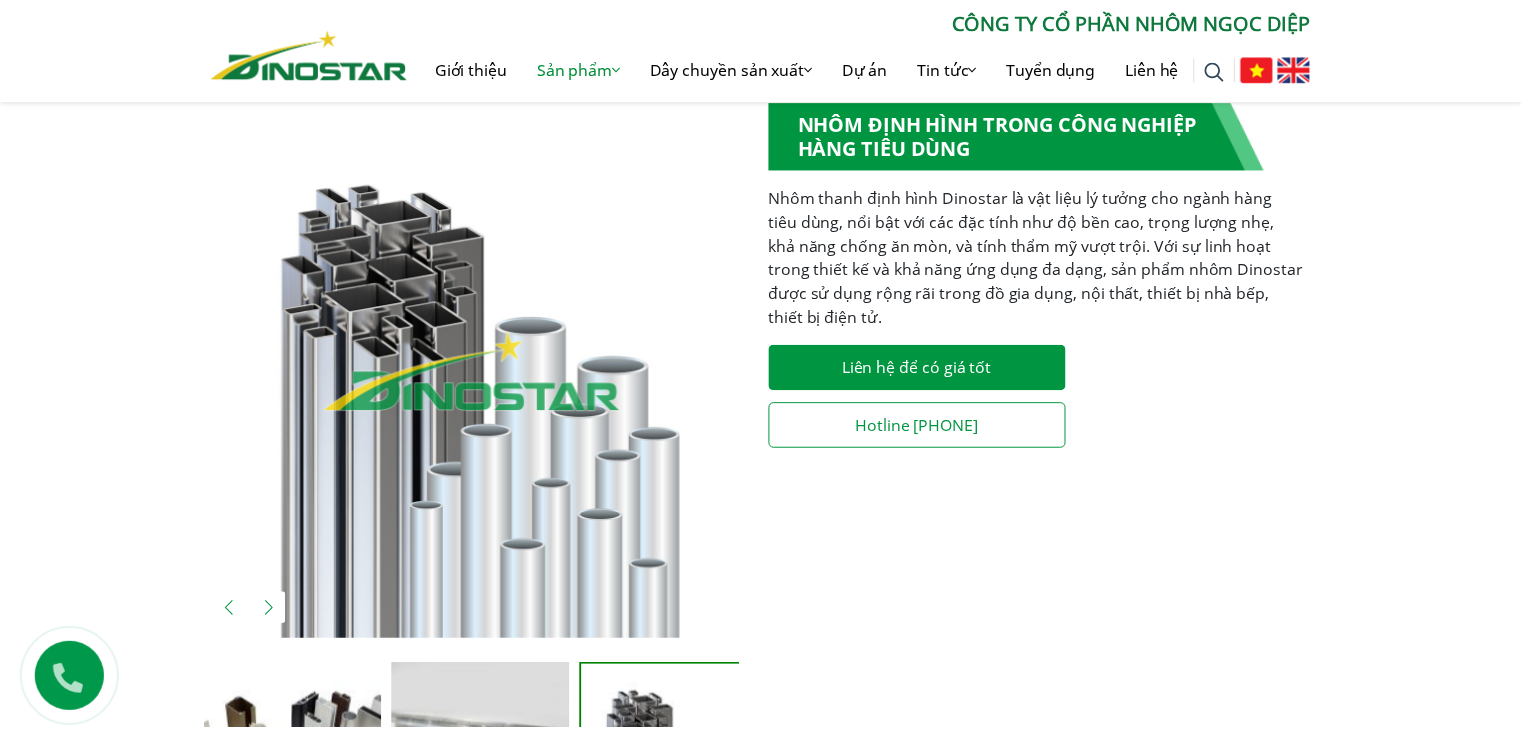 scroll, scrollTop: 0, scrollLeft: 550, axis: horizontal 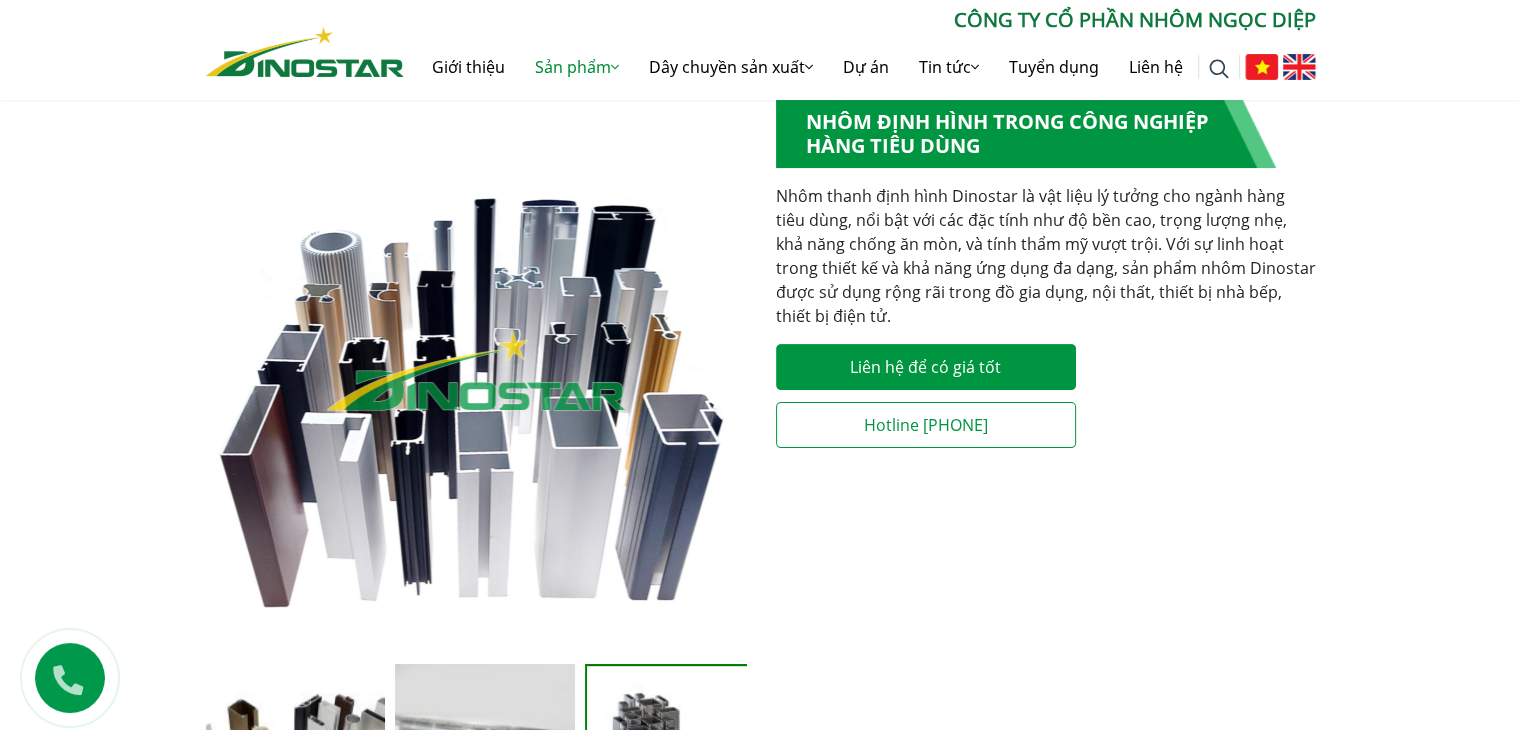 click at bounding box center [476, 370] 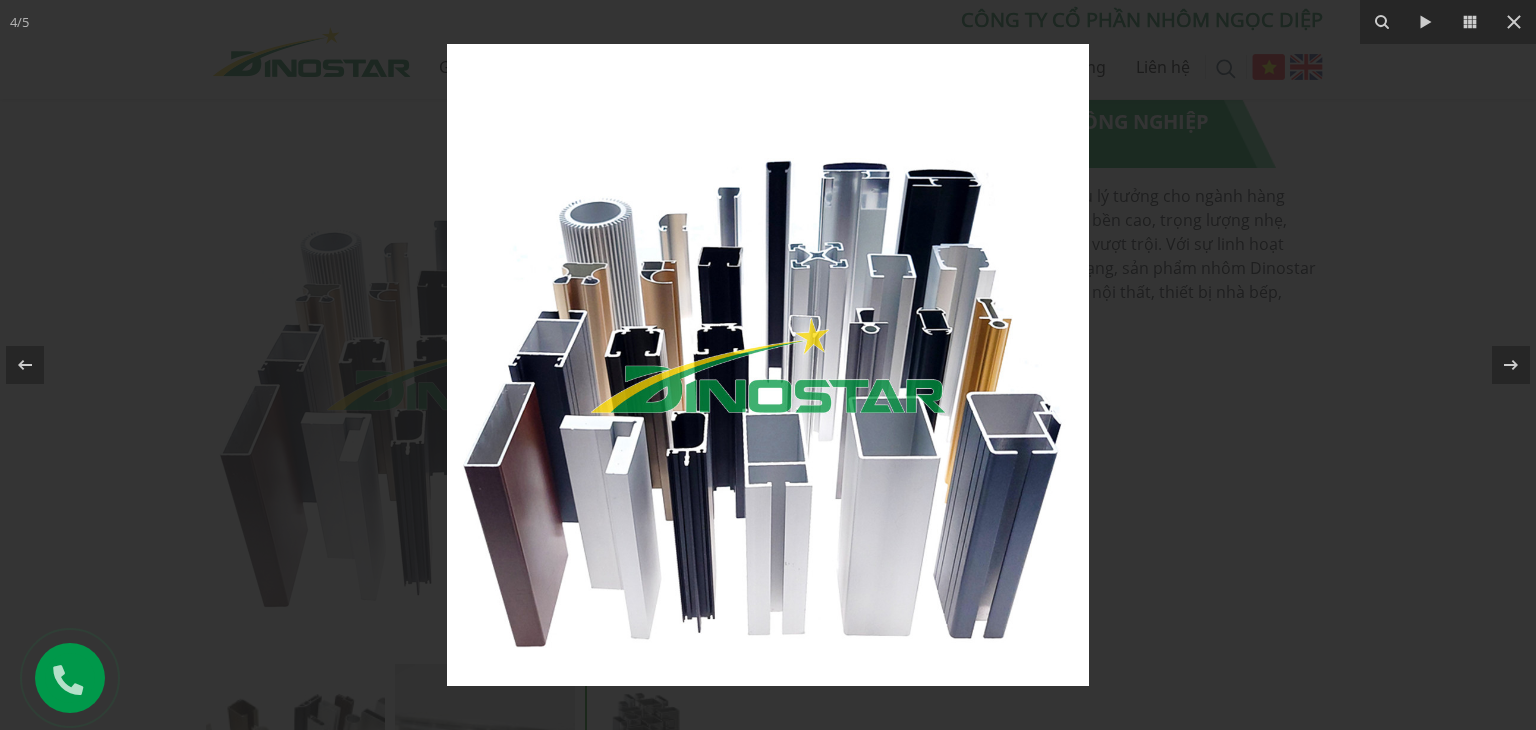 click at bounding box center (768, 365) 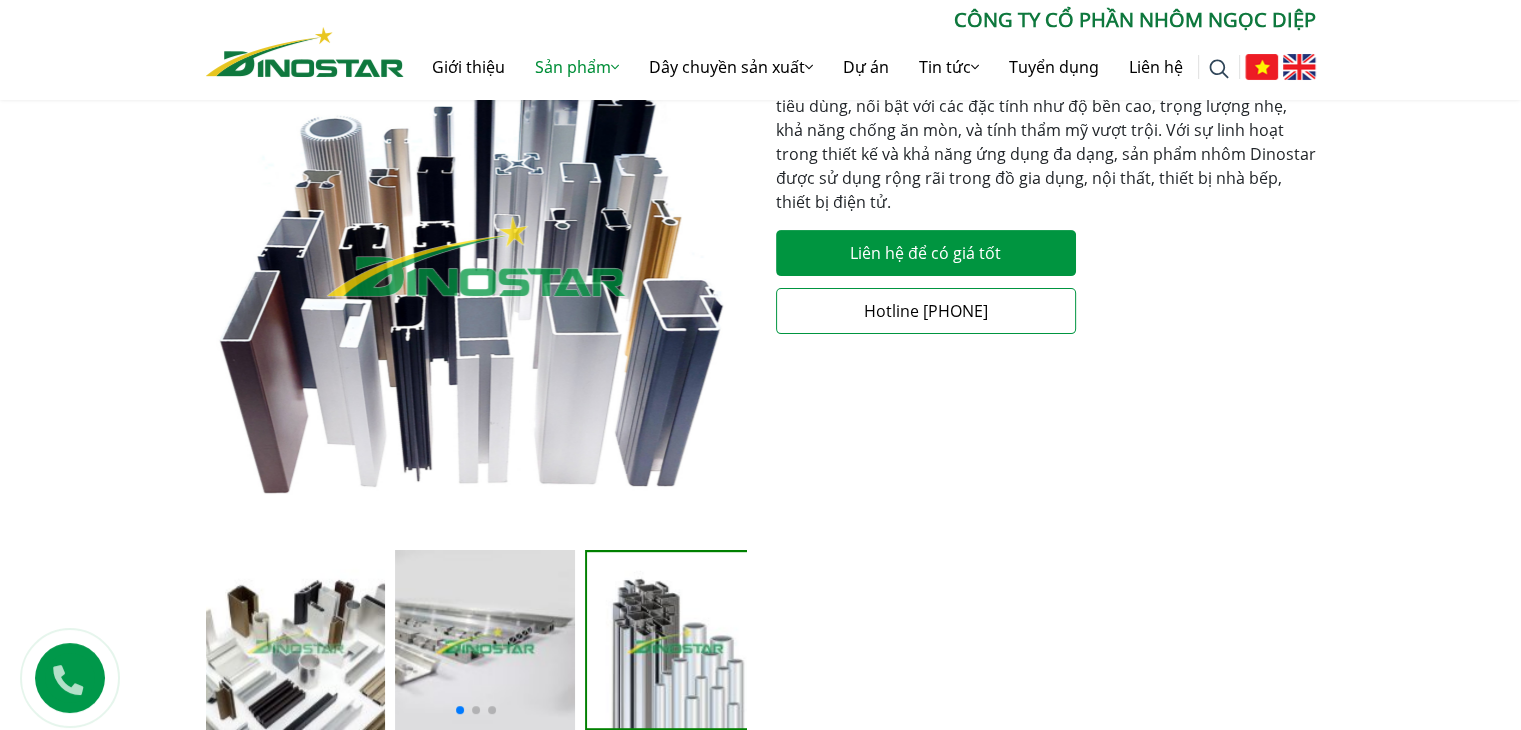 scroll, scrollTop: 800, scrollLeft: 0, axis: vertical 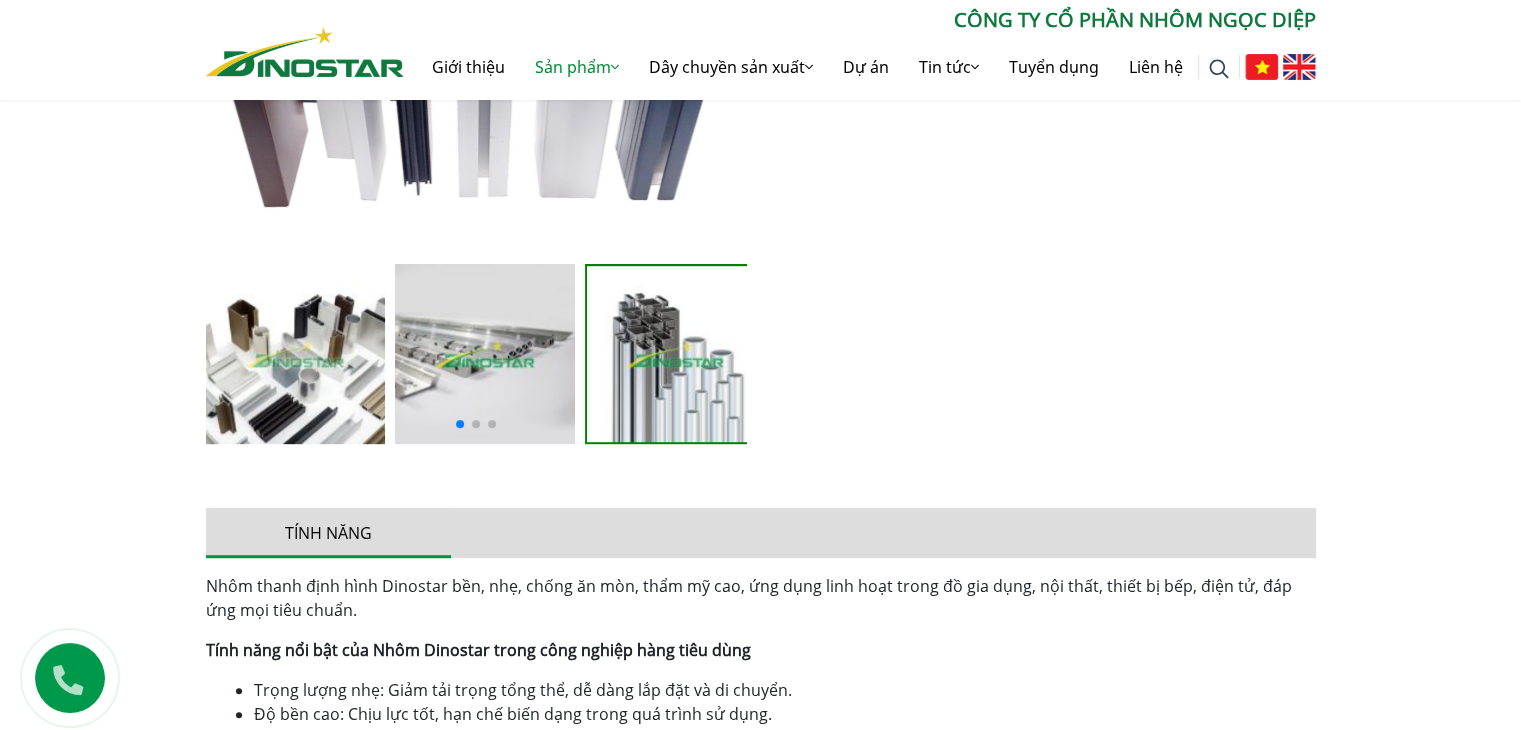 click at bounding box center (485, 354) 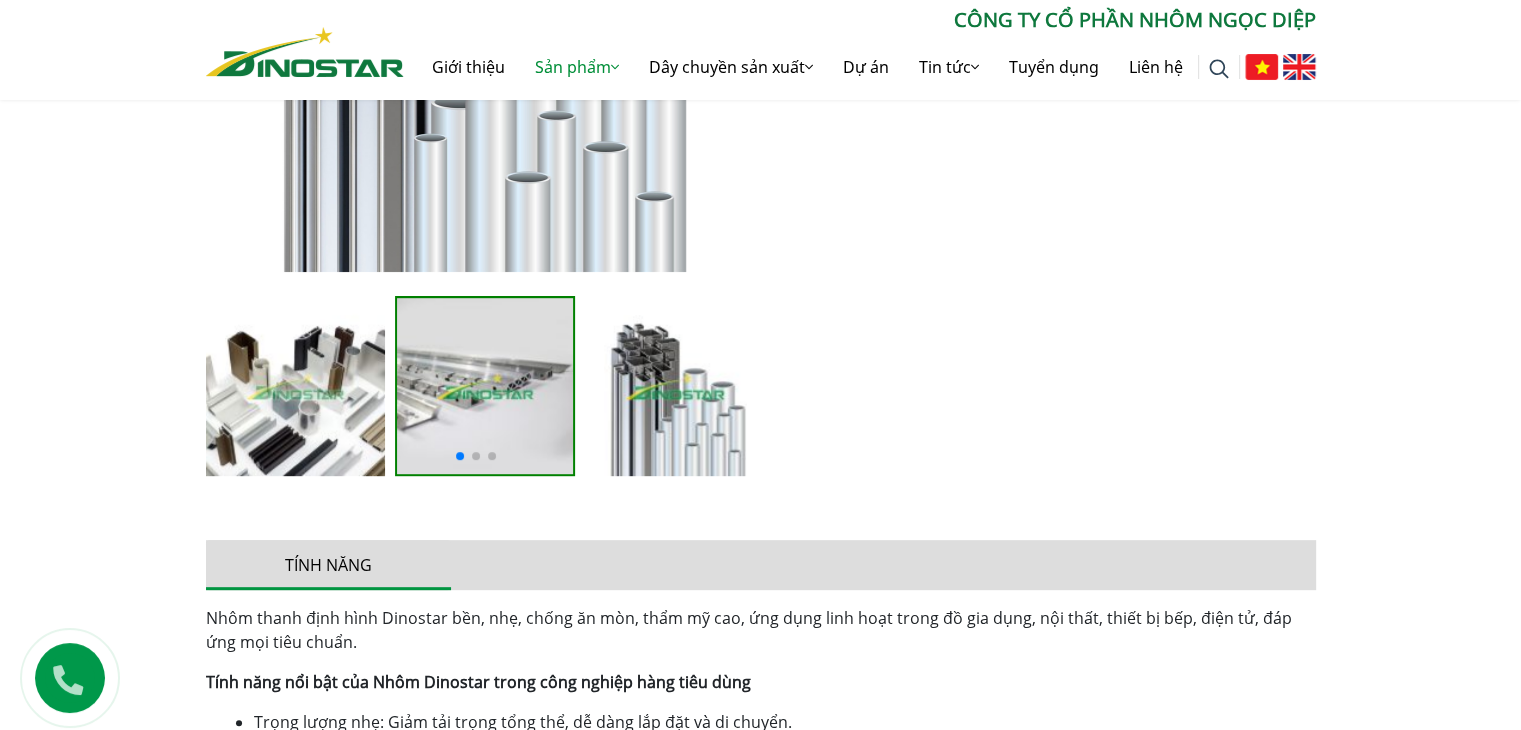 scroll, scrollTop: 700, scrollLeft: 0, axis: vertical 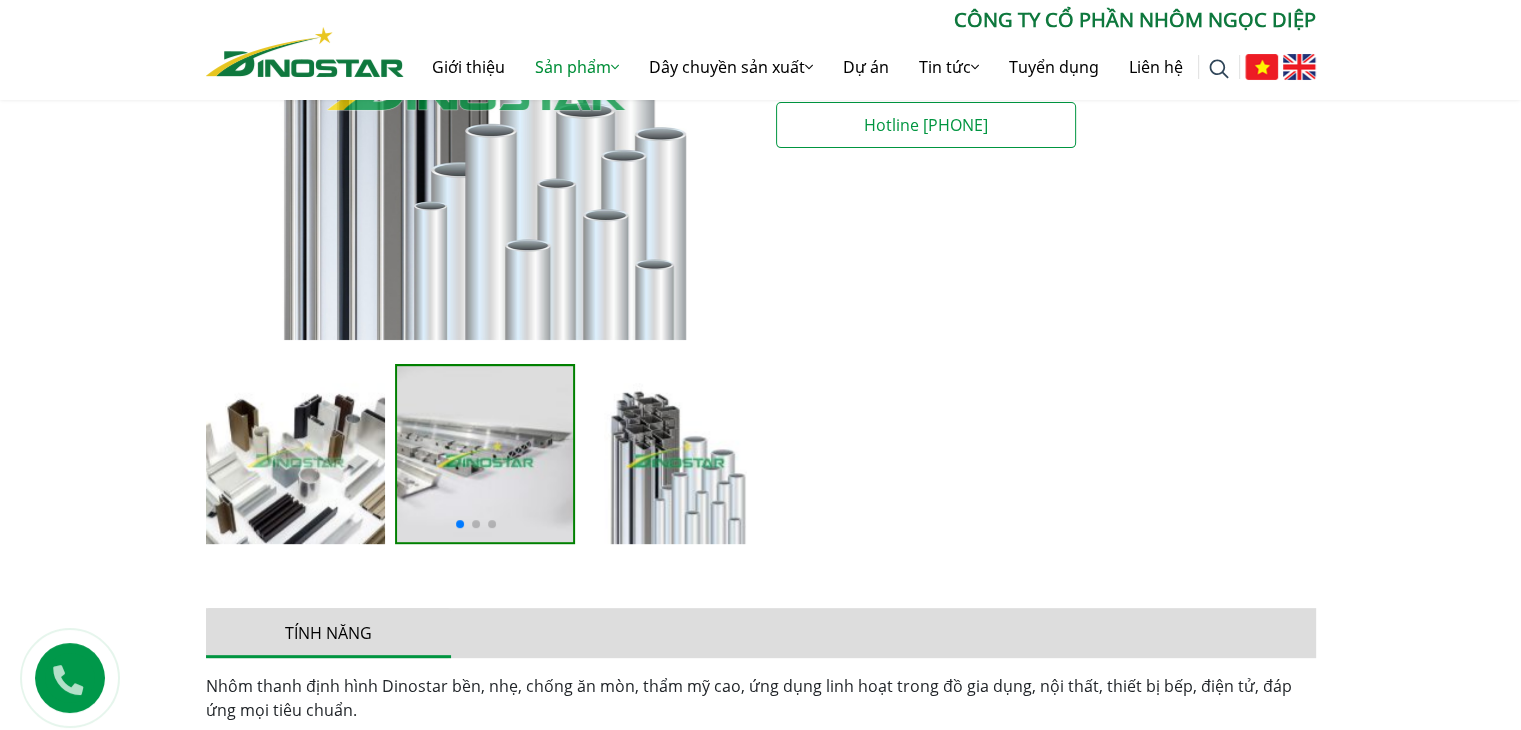 click at bounding box center (296, 454) 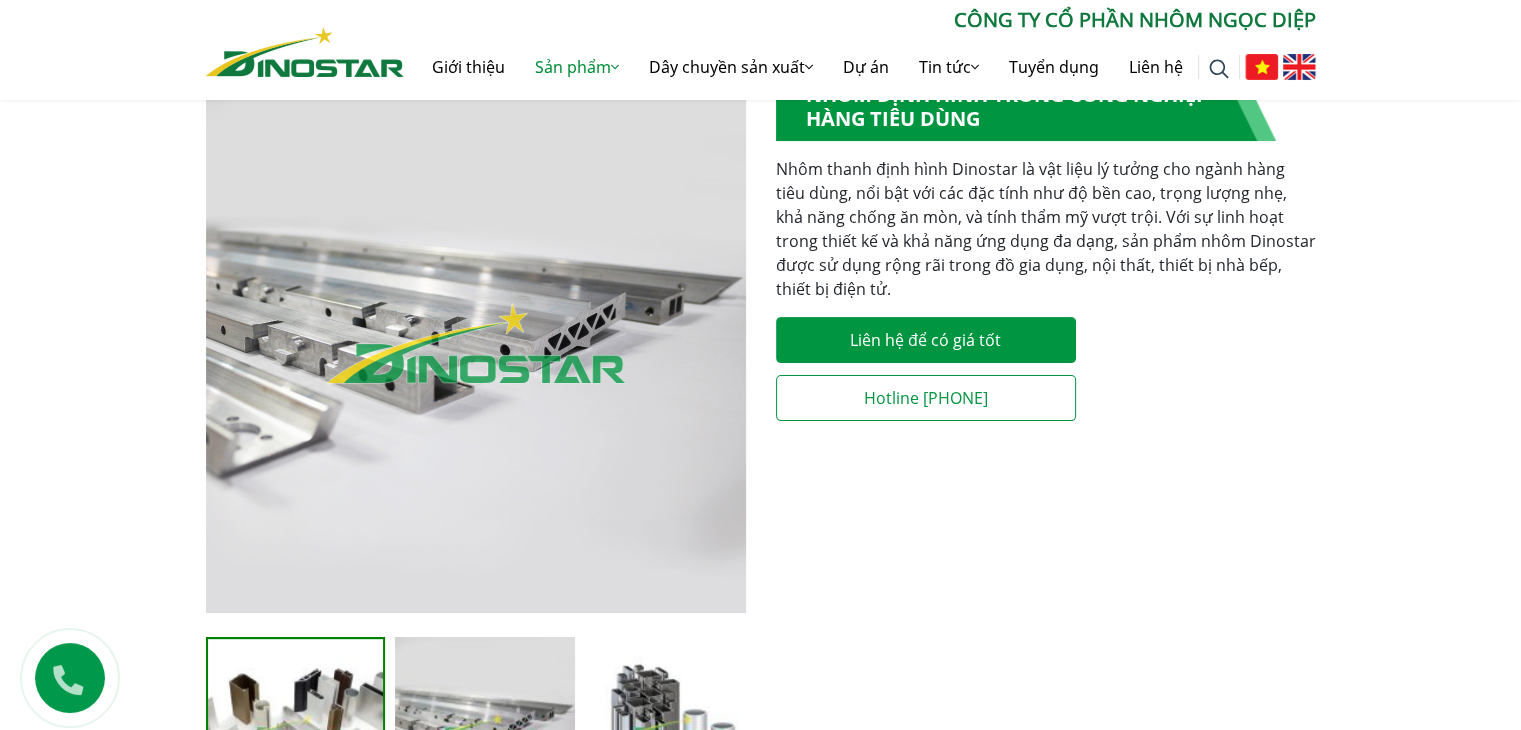 scroll, scrollTop: 400, scrollLeft: 0, axis: vertical 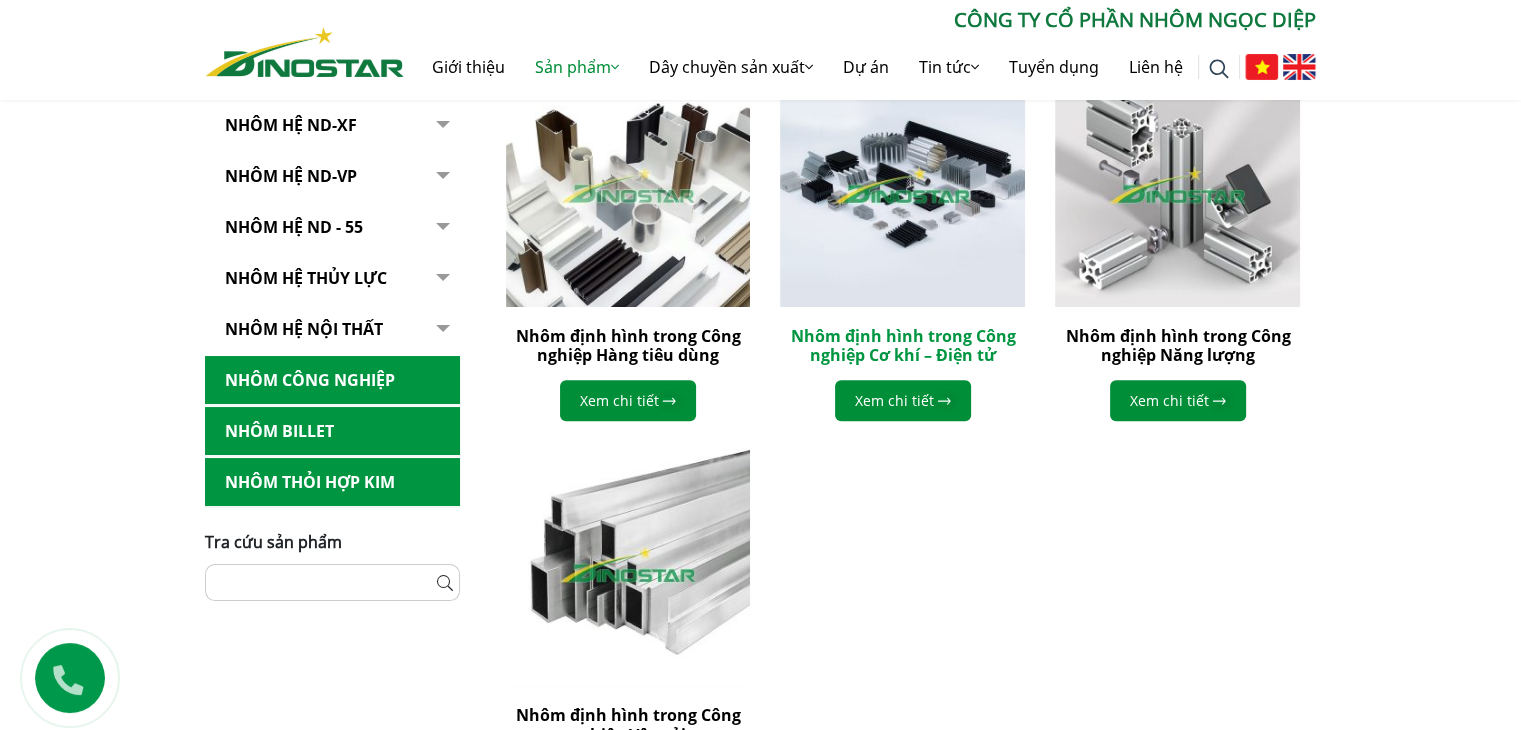 click on "Nhôm định hình trong Công nghiệp Cơ khí – Điện tử" at bounding box center [902, 345] 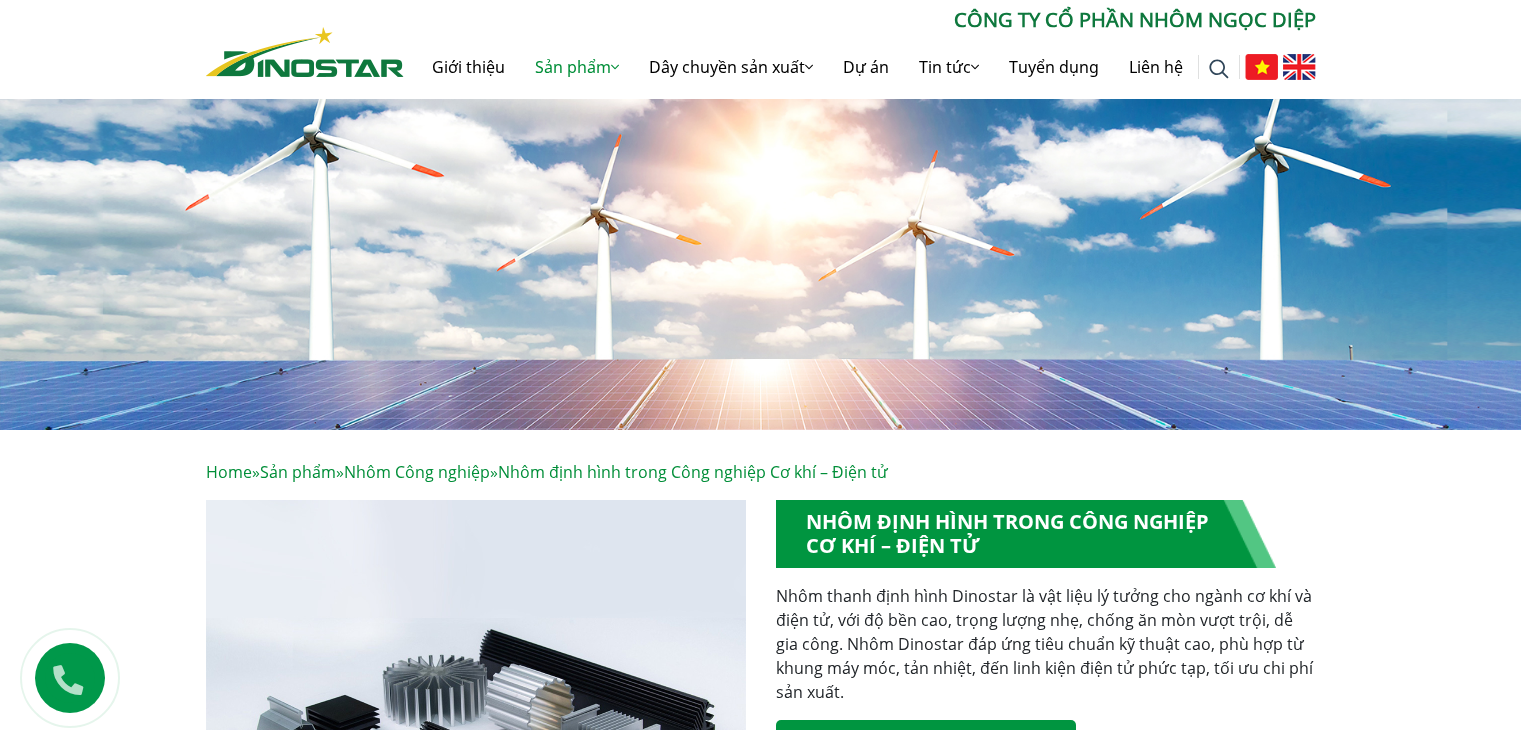 scroll, scrollTop: 0, scrollLeft: 0, axis: both 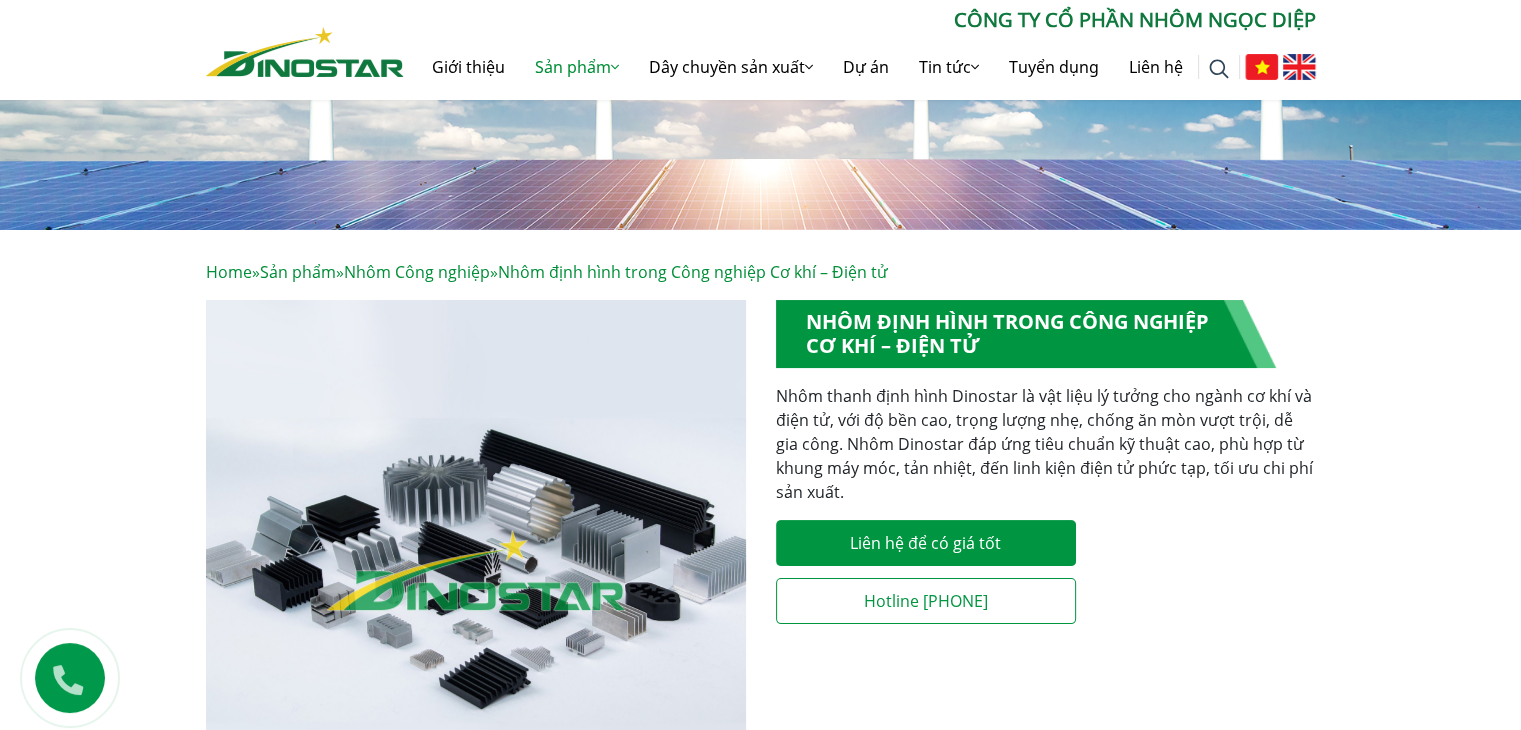 click on "Nhôm thanh định hình Dinostar là vật liệu lý tưởng cho ngành cơ khí và điện tử, với độ bền cao, trọng lượng nhẹ, chống ăn mòn vượt trội, dễ gia công. Nhôm Dinostar đáp ứng tiêu chuẩn kỹ thuật cao, phù hợp từ khung máy móc, tản nhiệt, đến linh kiện điện tử phức tạp, tối ưu chi phí sản xuất." at bounding box center [1046, 444] 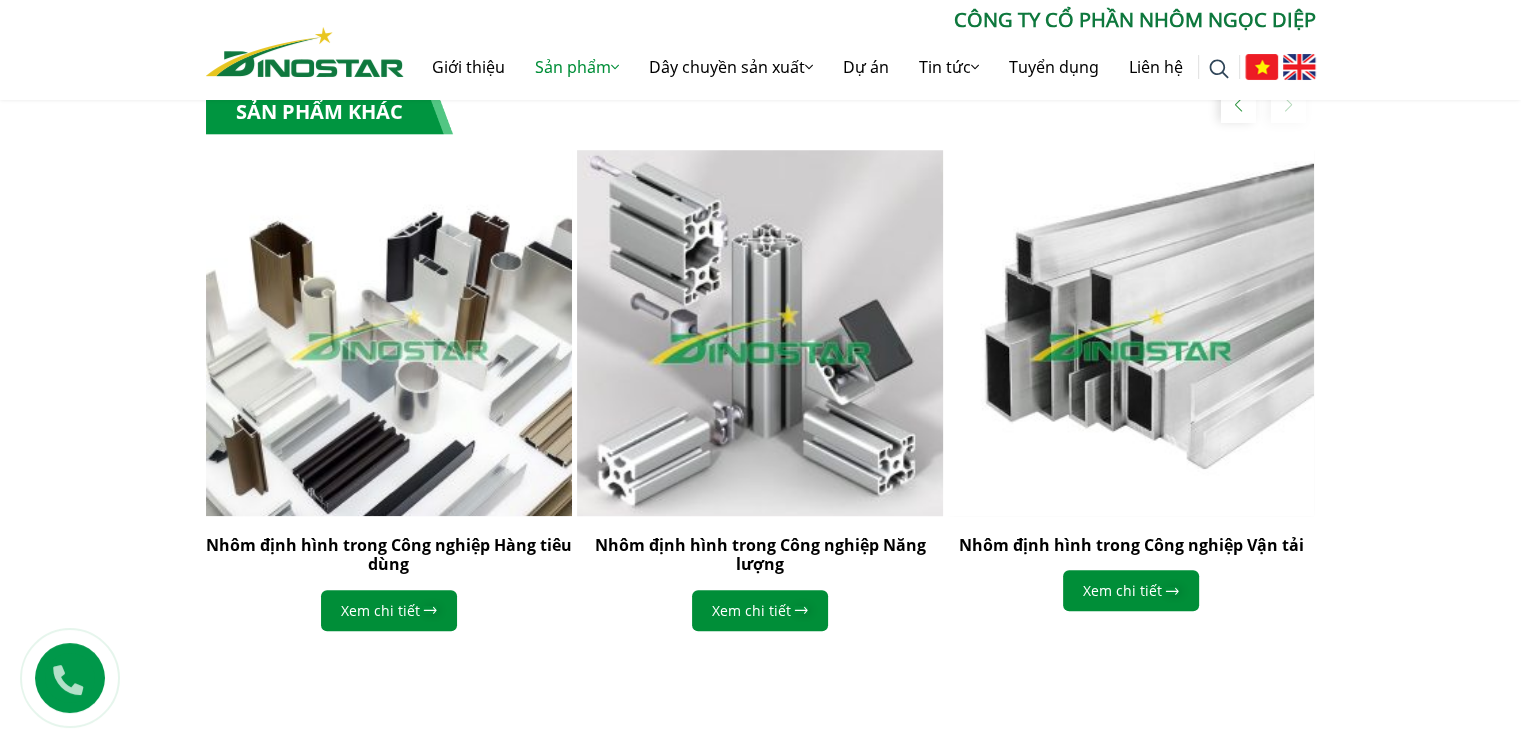 scroll, scrollTop: 2200, scrollLeft: 0, axis: vertical 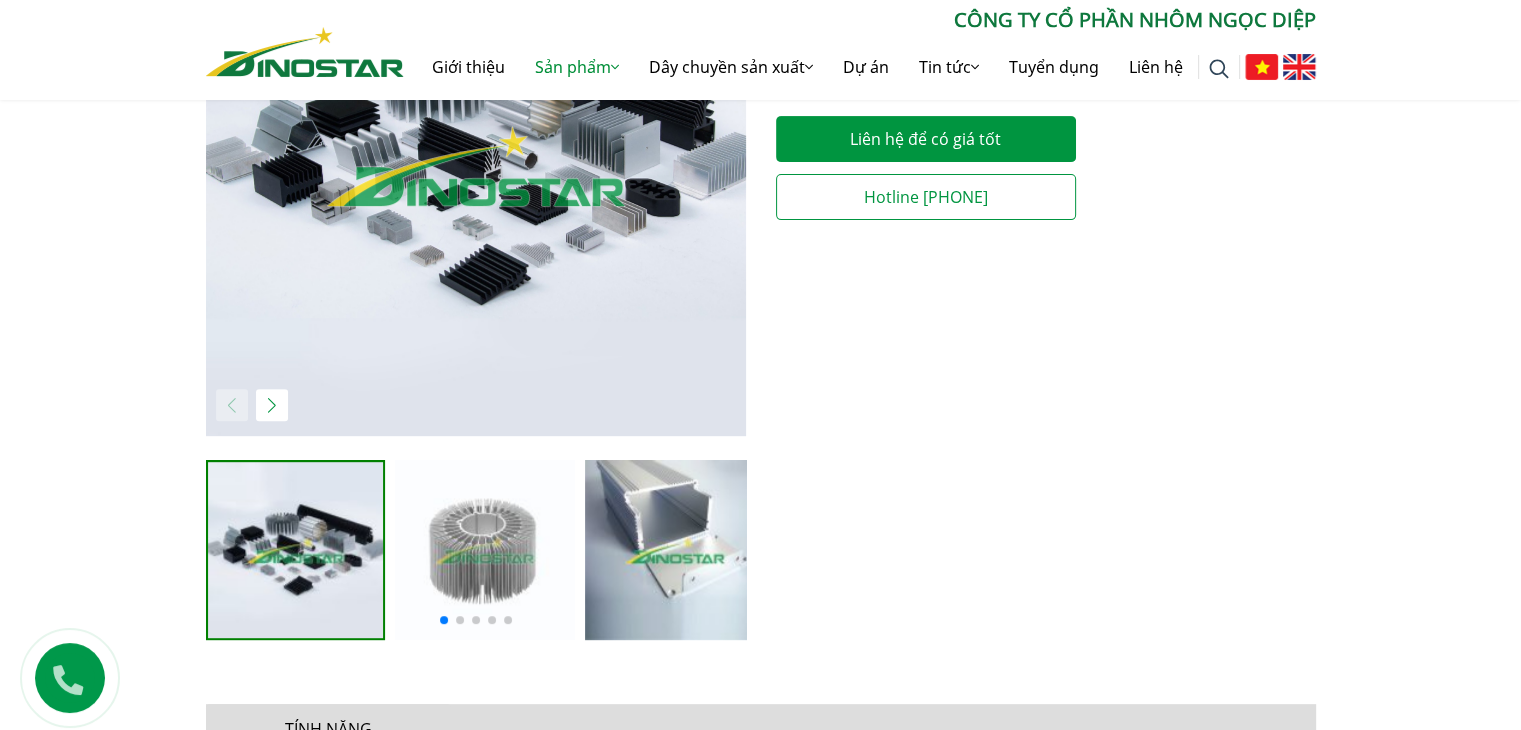 click at bounding box center (476, 166) 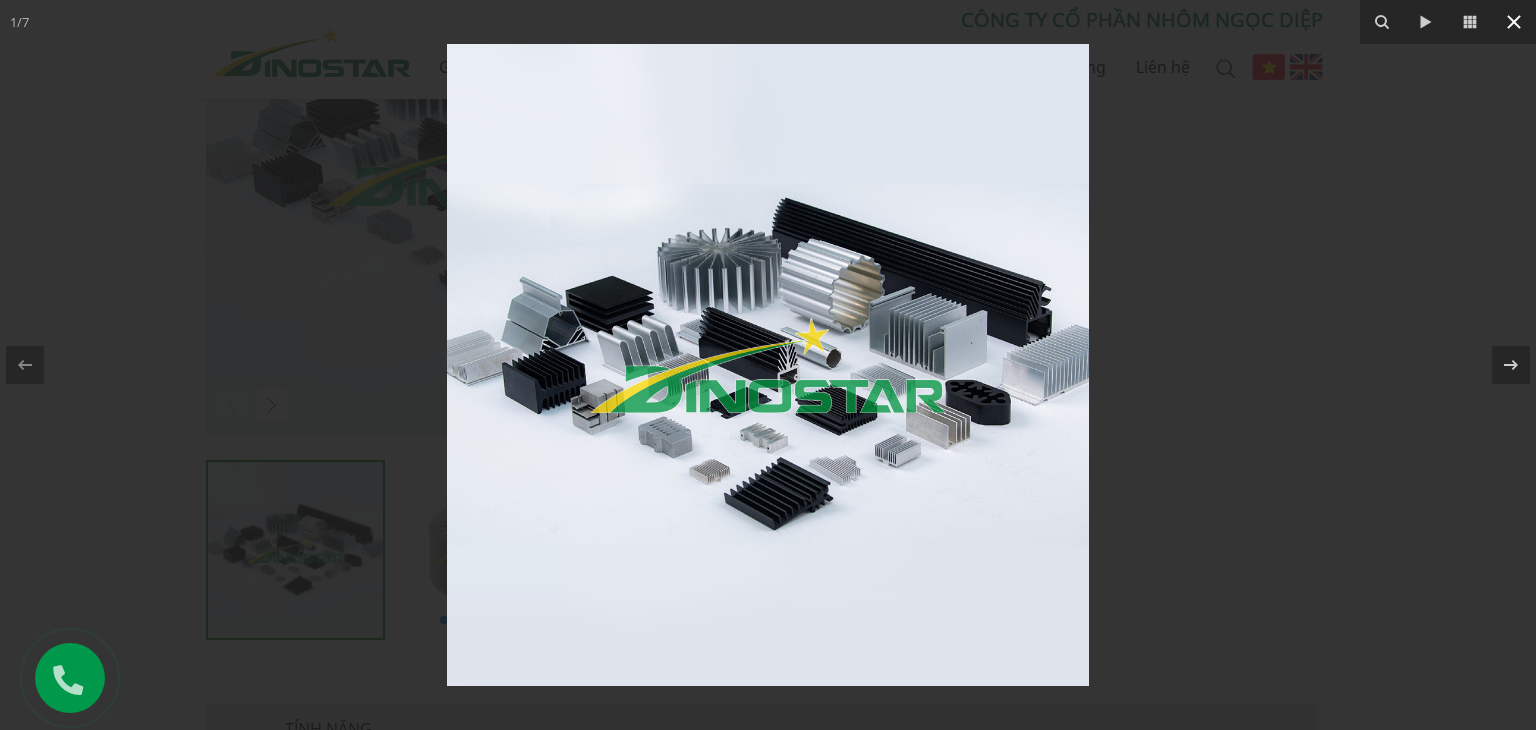 click 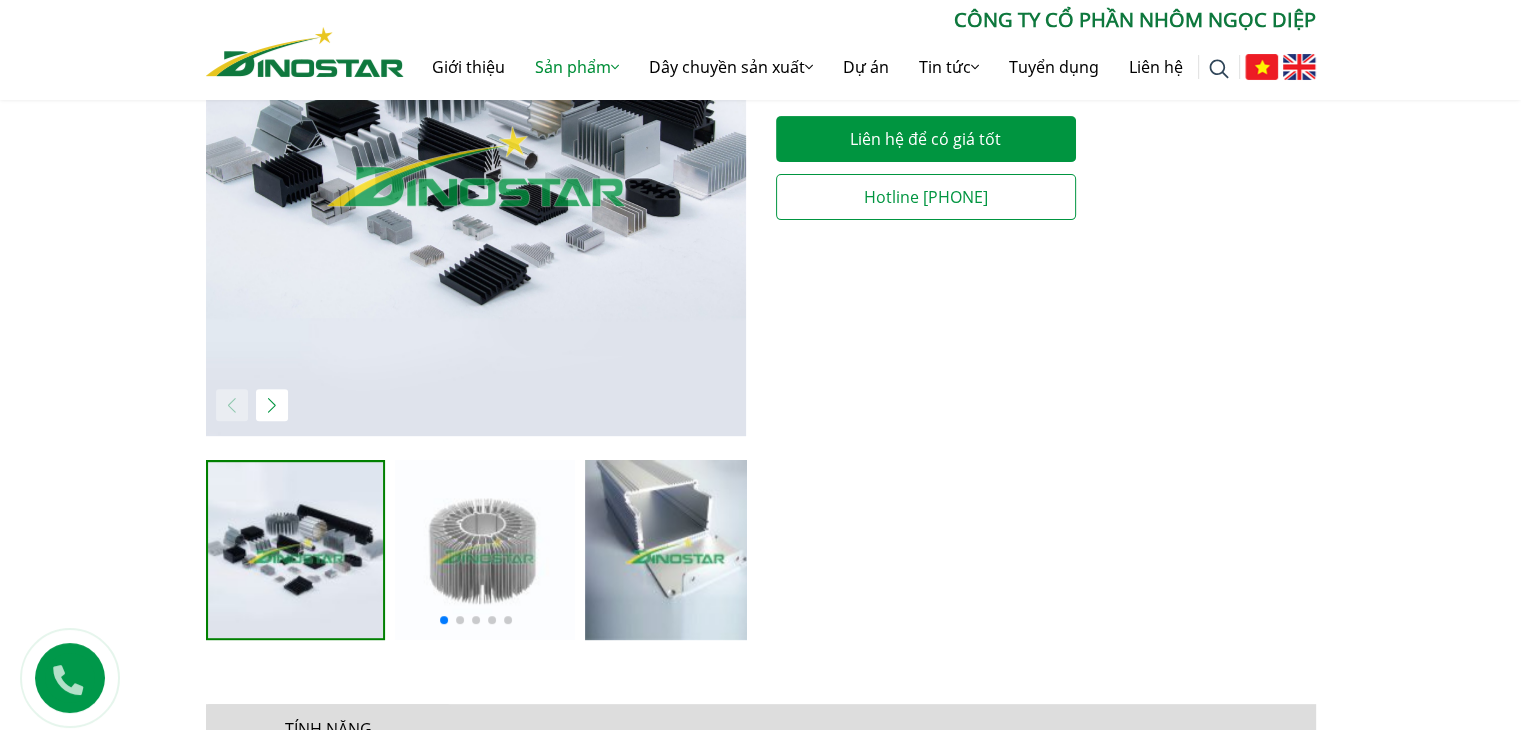 click at bounding box center (476, 166) 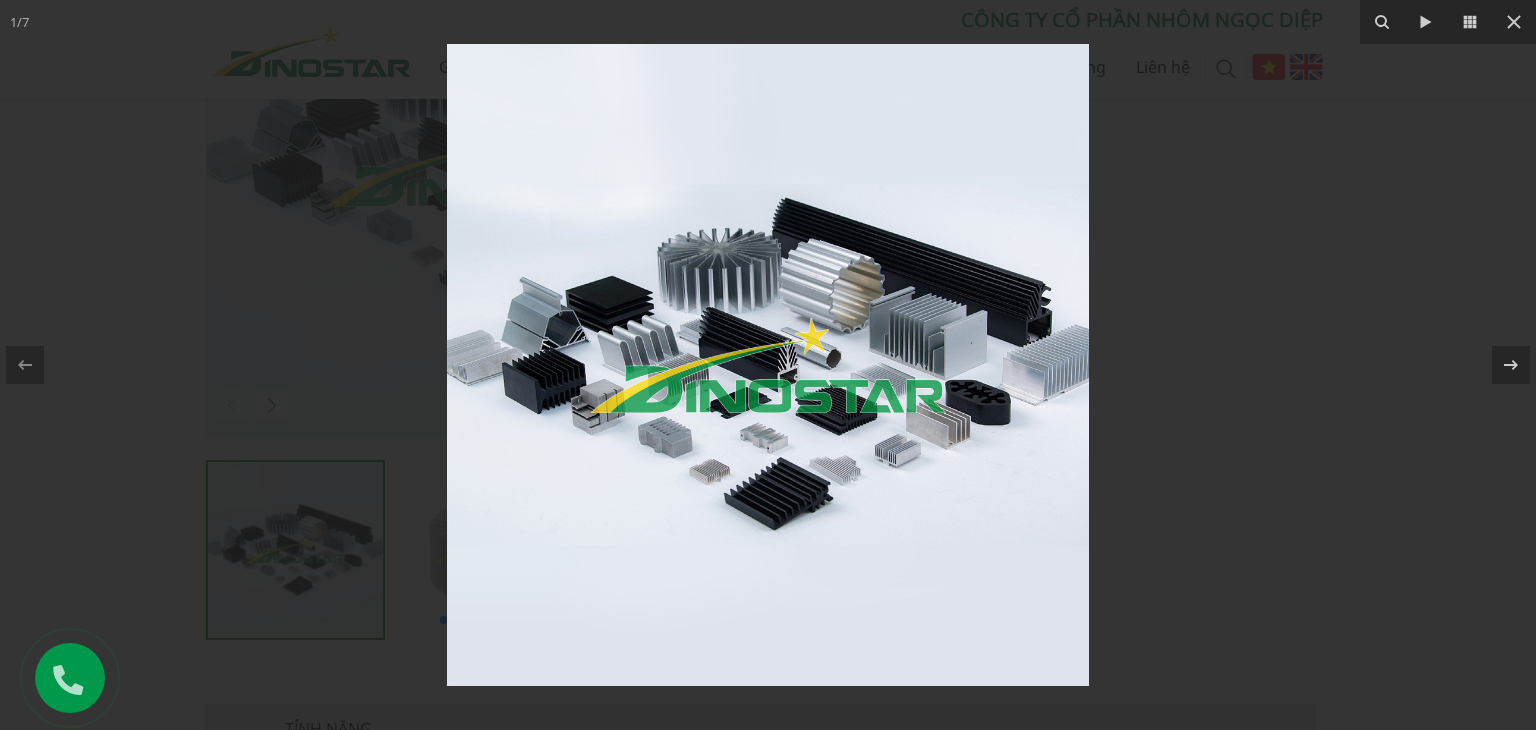 click at bounding box center [768, 365] 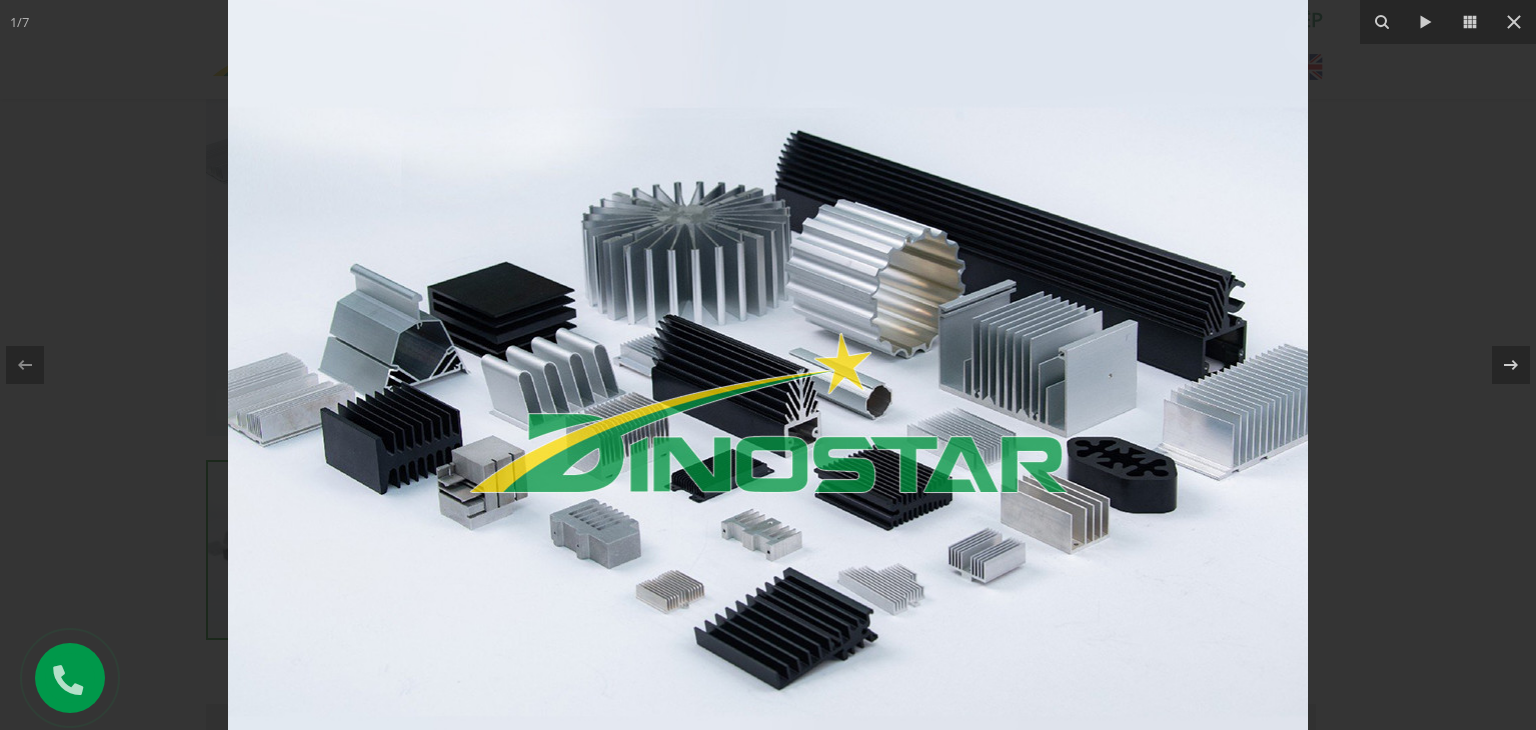 click at bounding box center [768, 412] 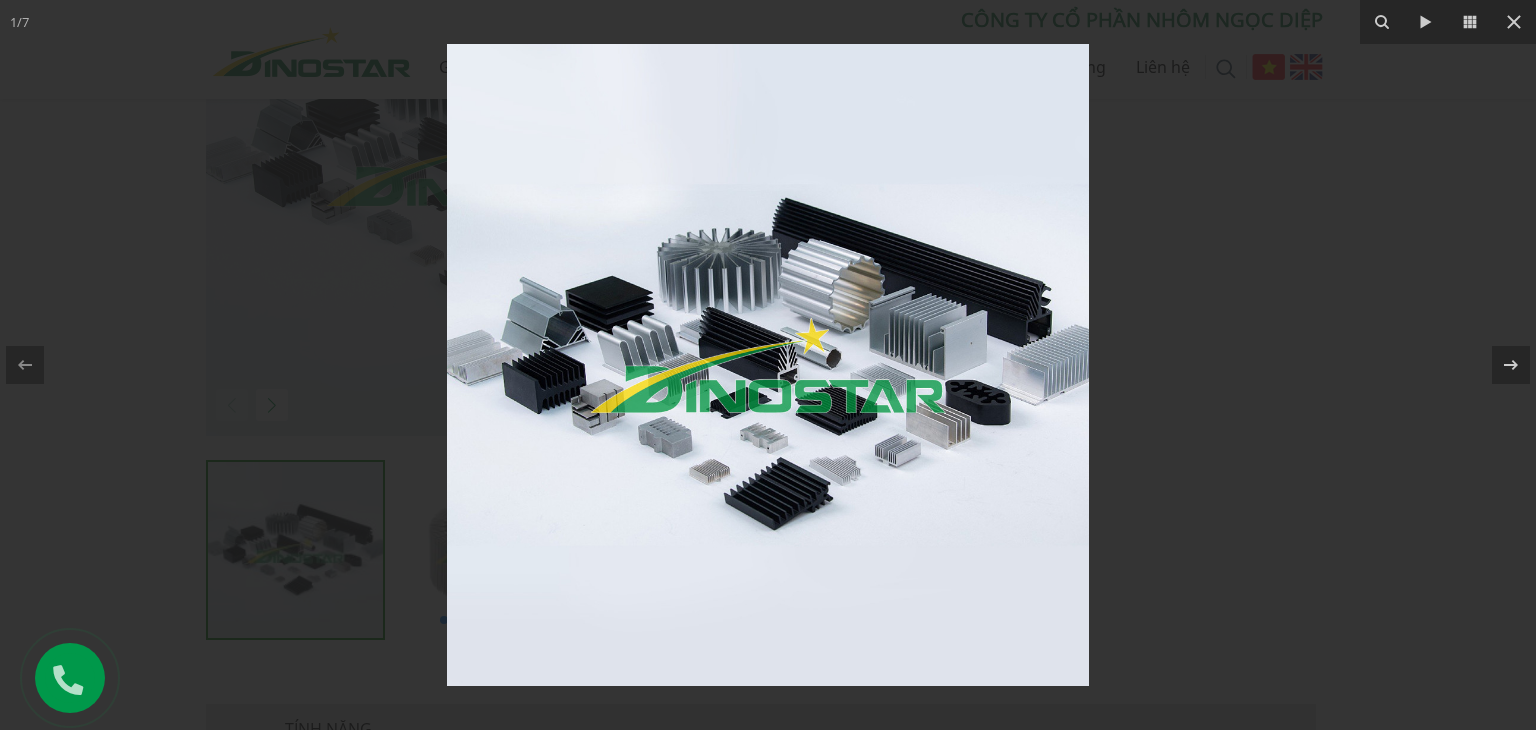 click at bounding box center (768, 365) 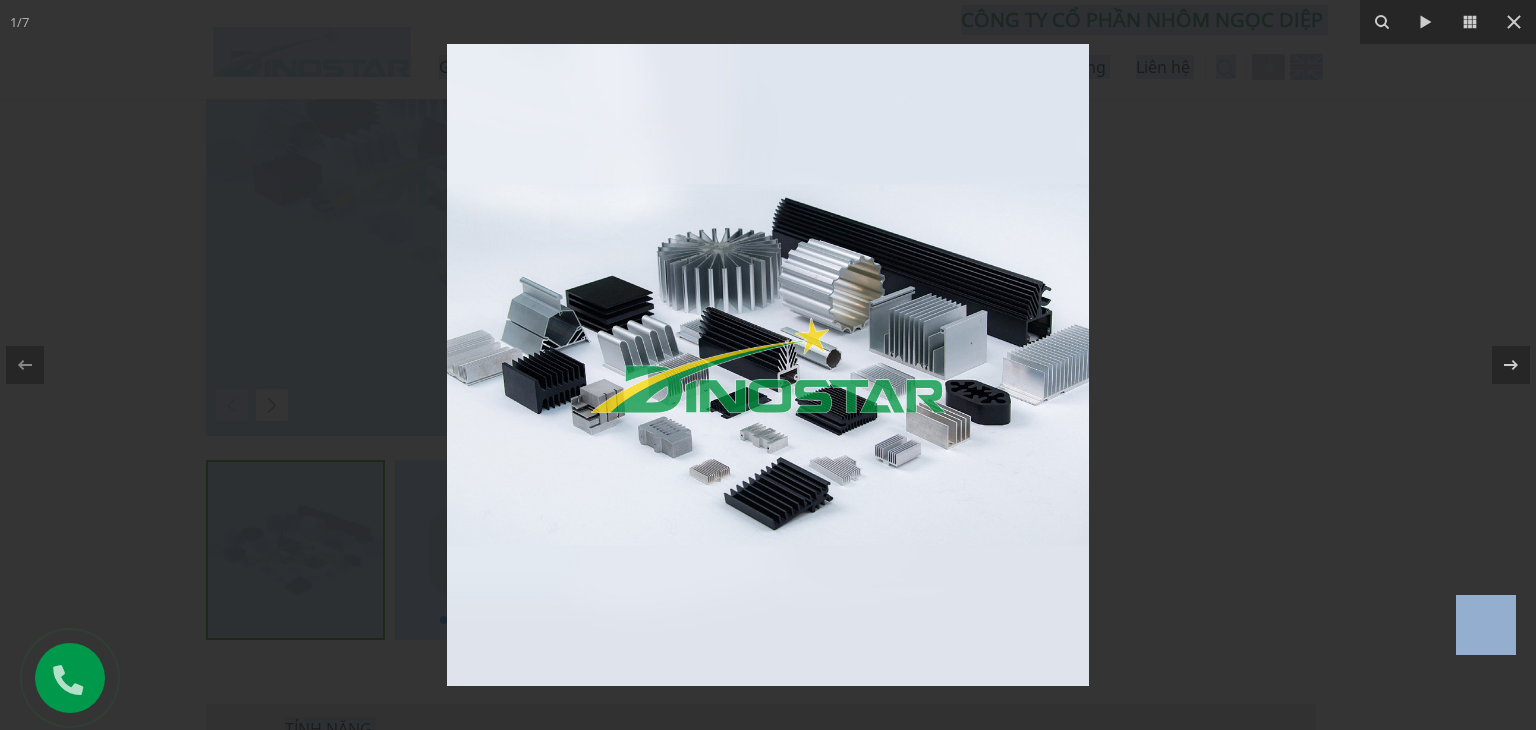 click at bounding box center [768, 365] 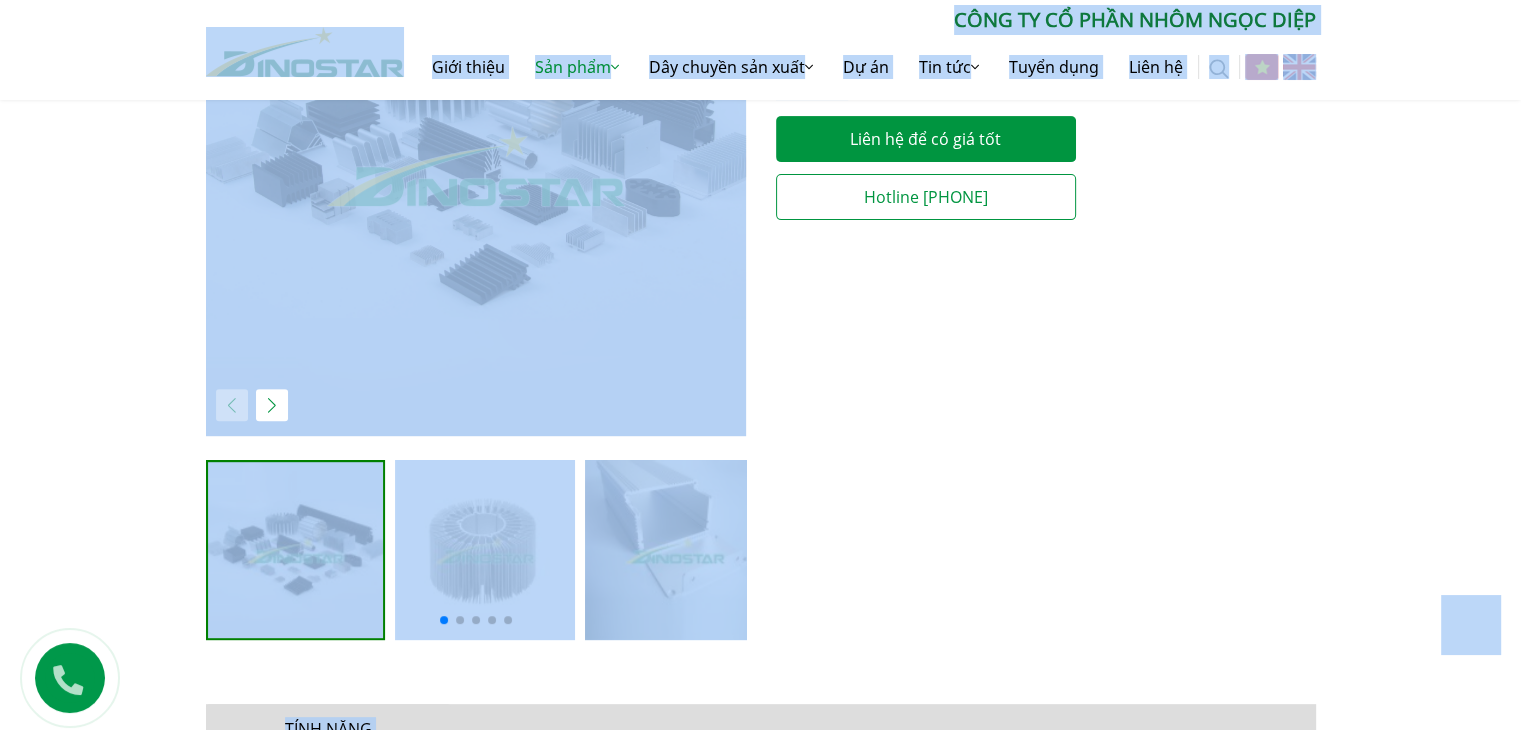click on "Home  »  Sản phẩm  »  Nhôm Công nghiệp  »  Nhôm định hình trong Công nghiệp Cơ khí – Điện tử" at bounding box center [760, 996] 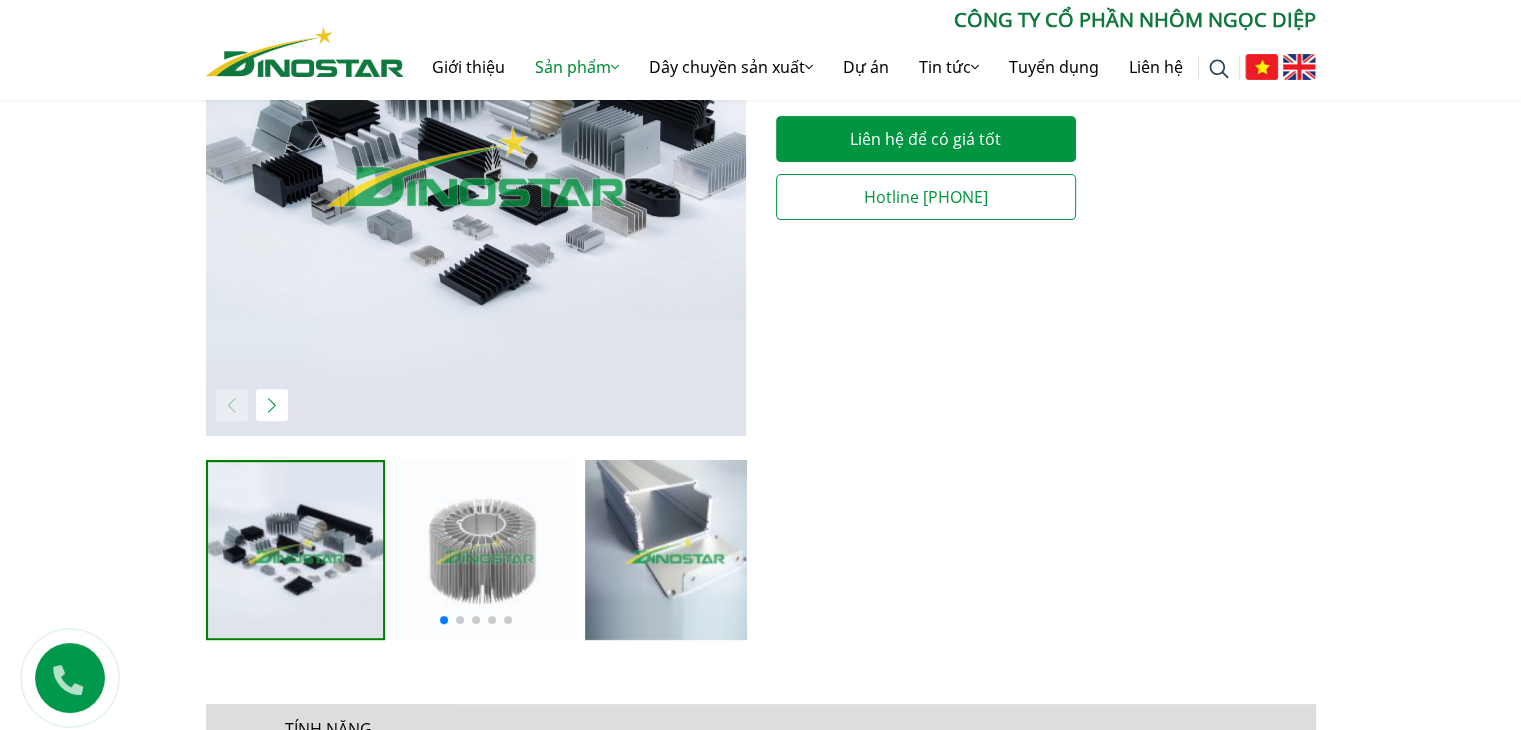 click at bounding box center [476, 166] 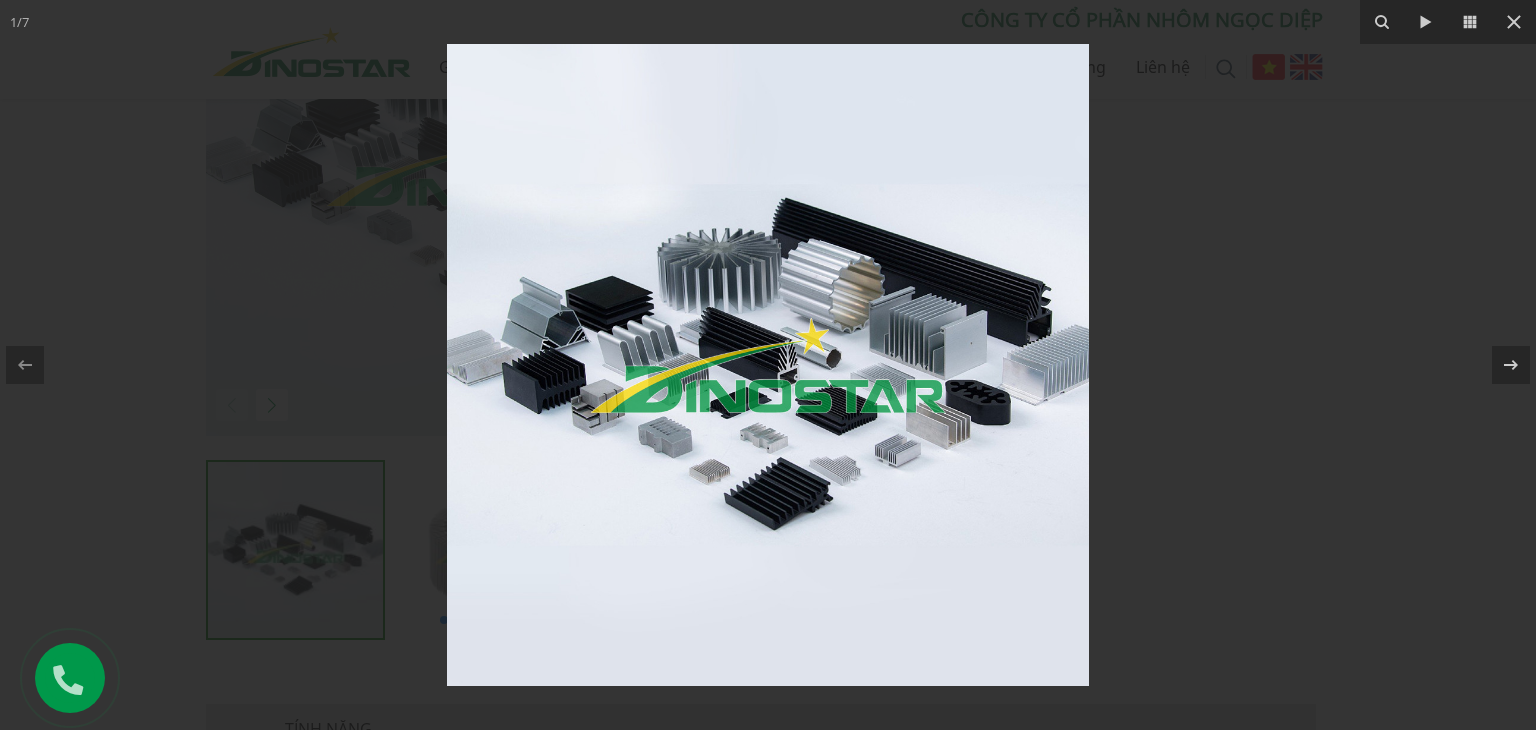 drag, startPoint x: 497, startPoint y: 120, endPoint x: 847, endPoint y: 310, distance: 398.24615 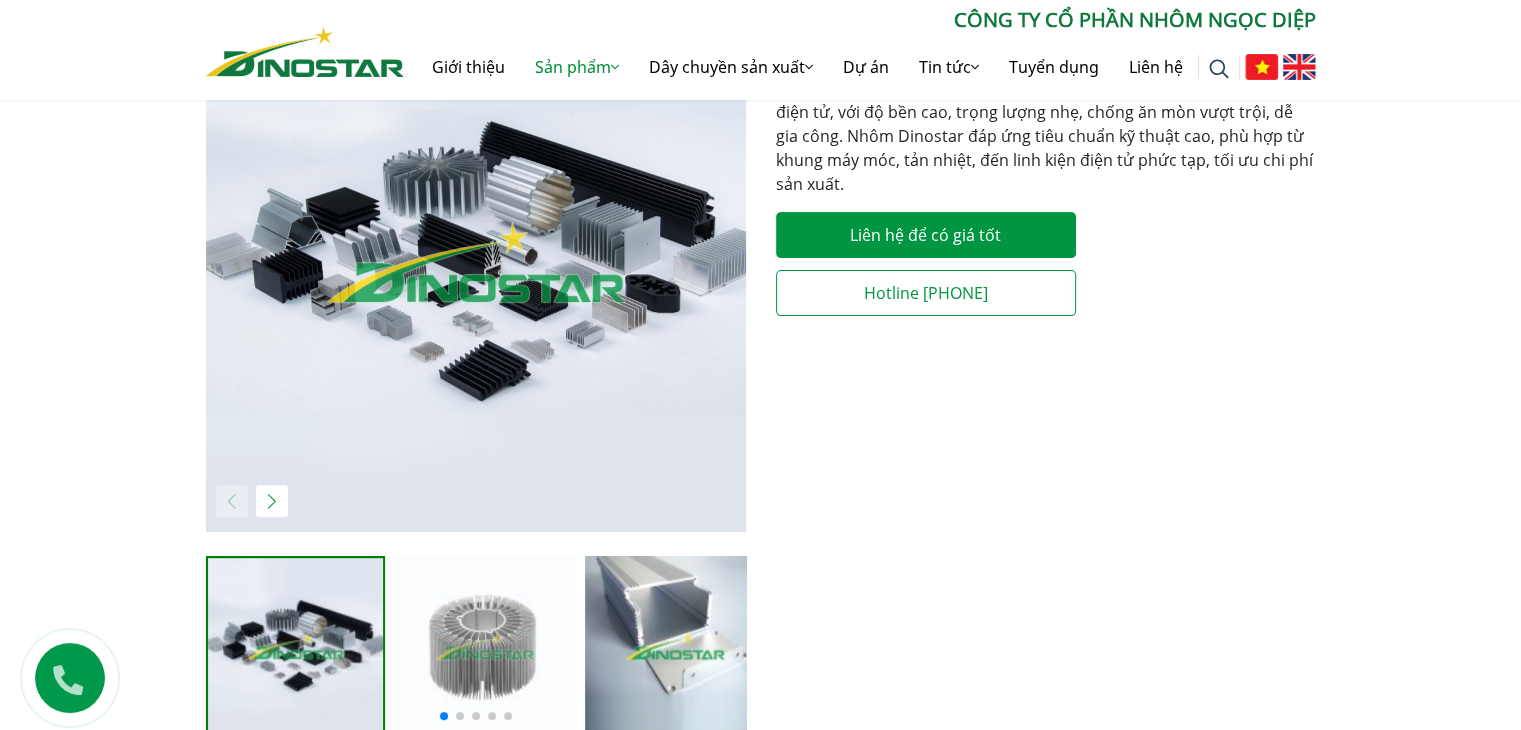 scroll, scrollTop: 504, scrollLeft: 0, axis: vertical 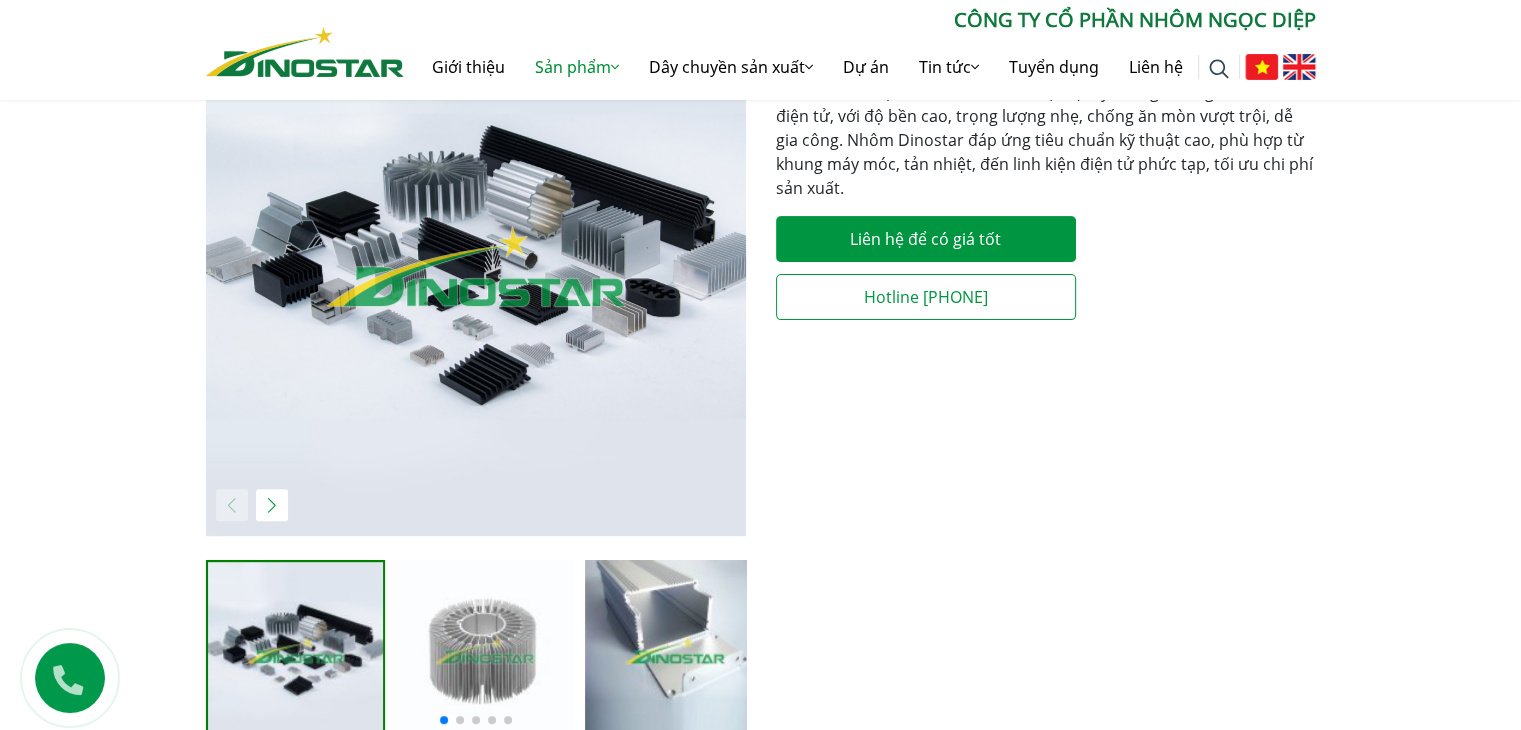click at bounding box center (476, 266) 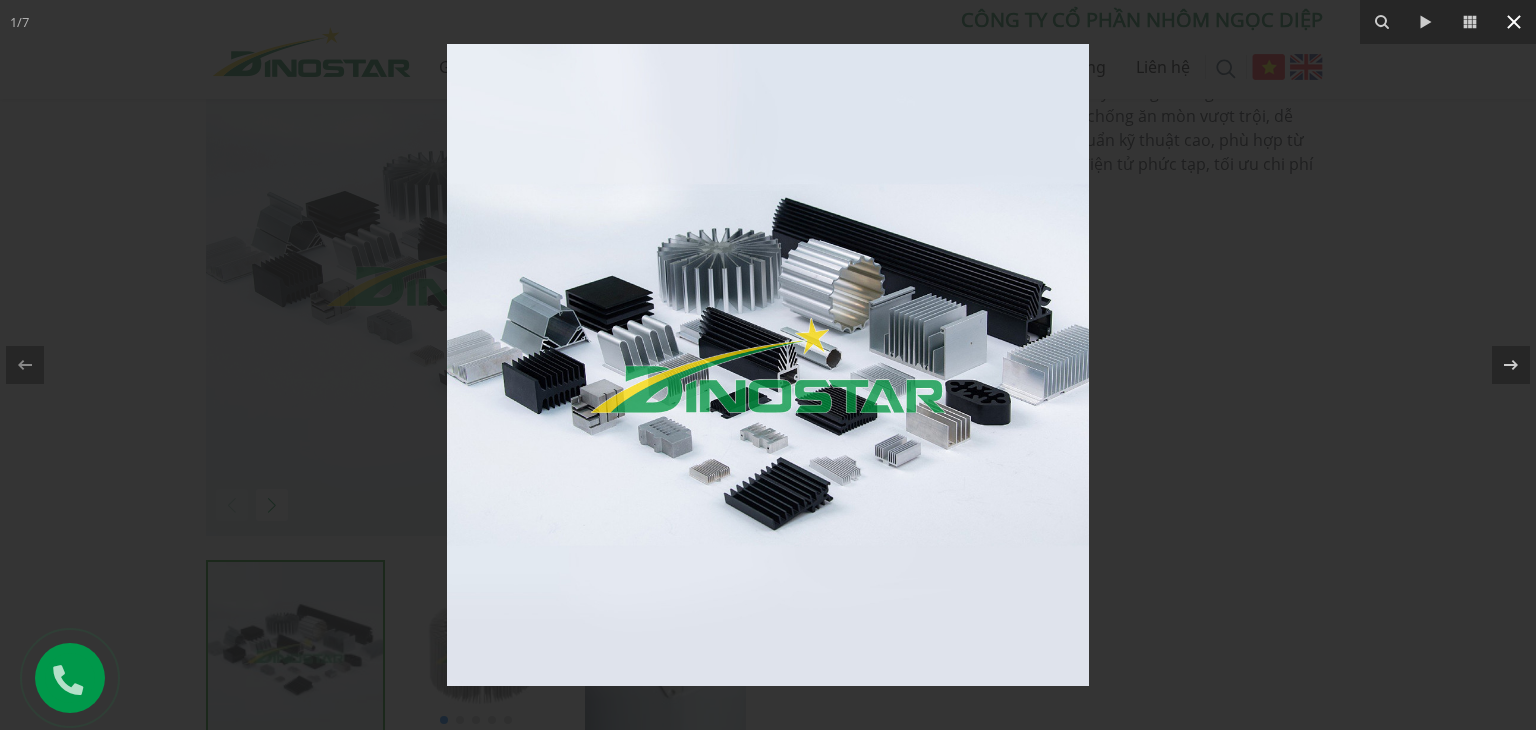 click 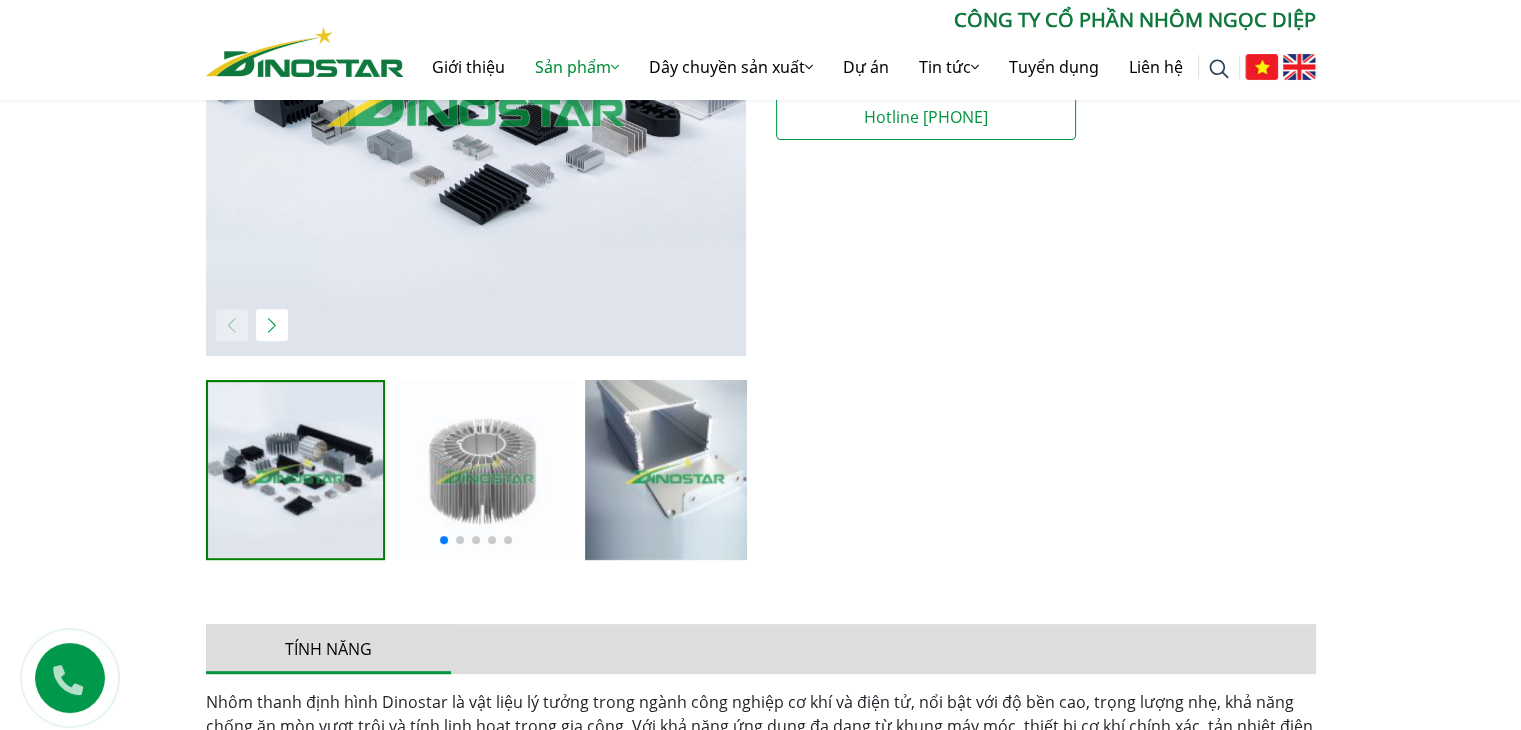 scroll, scrollTop: 704, scrollLeft: 0, axis: vertical 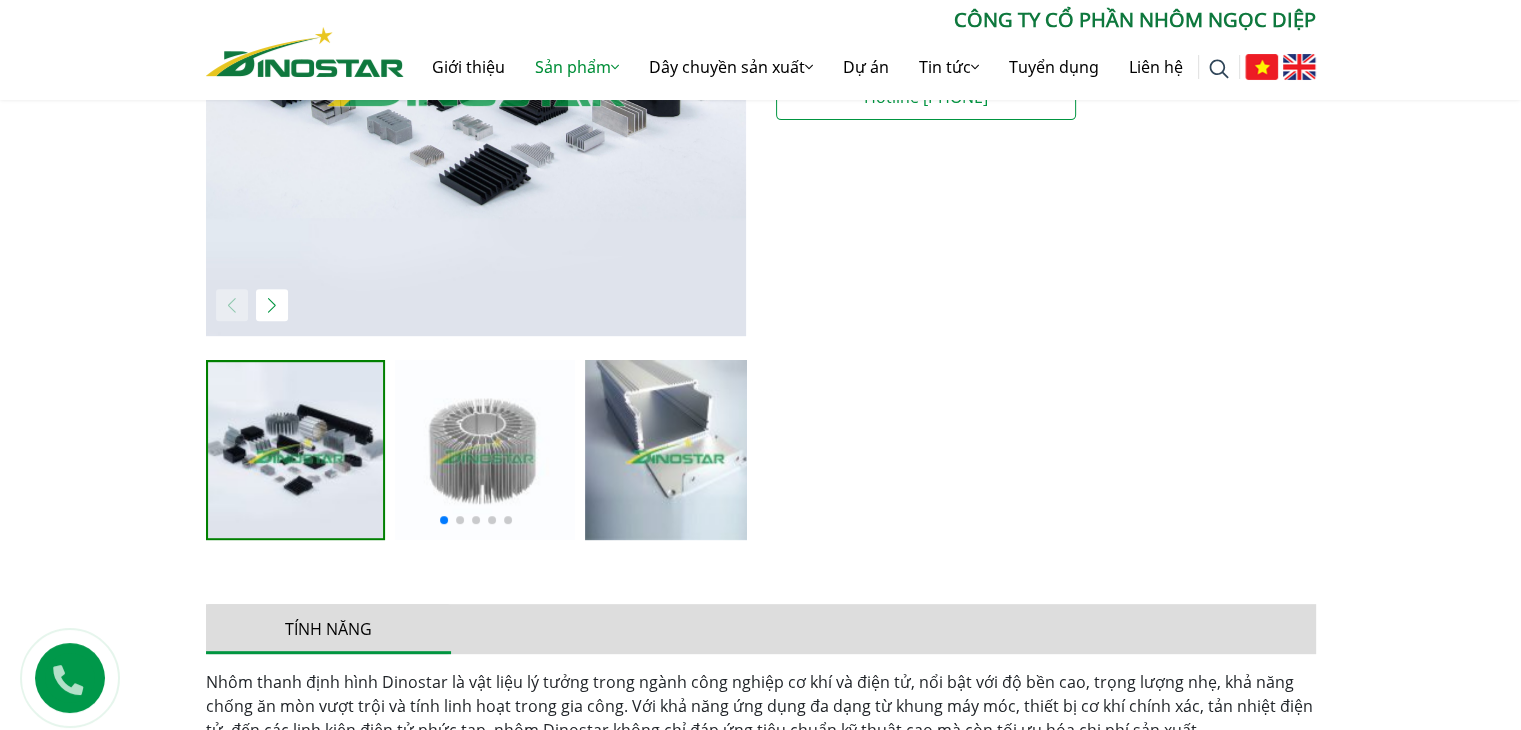 click on "**********" at bounding box center (1046, 180) 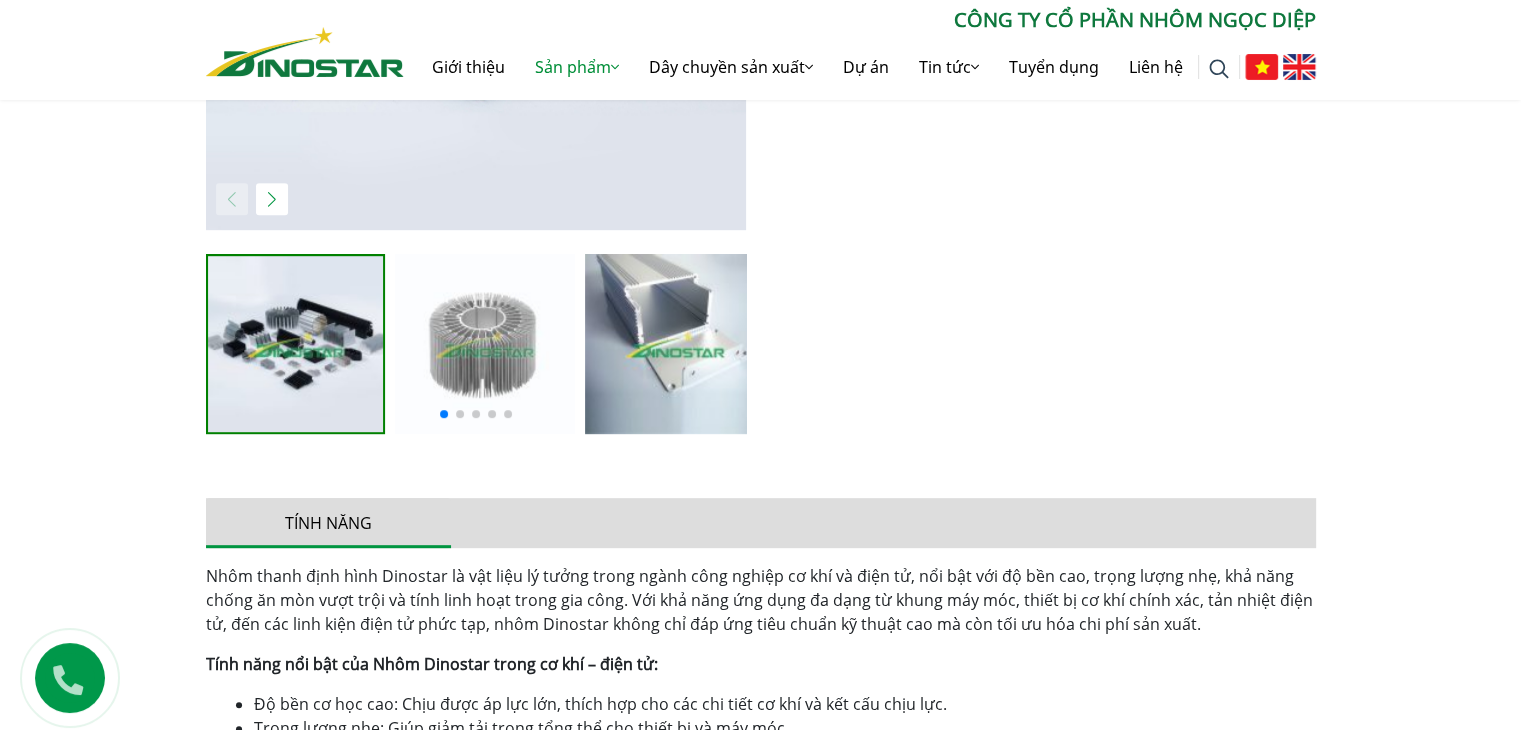 scroll, scrollTop: 804, scrollLeft: 0, axis: vertical 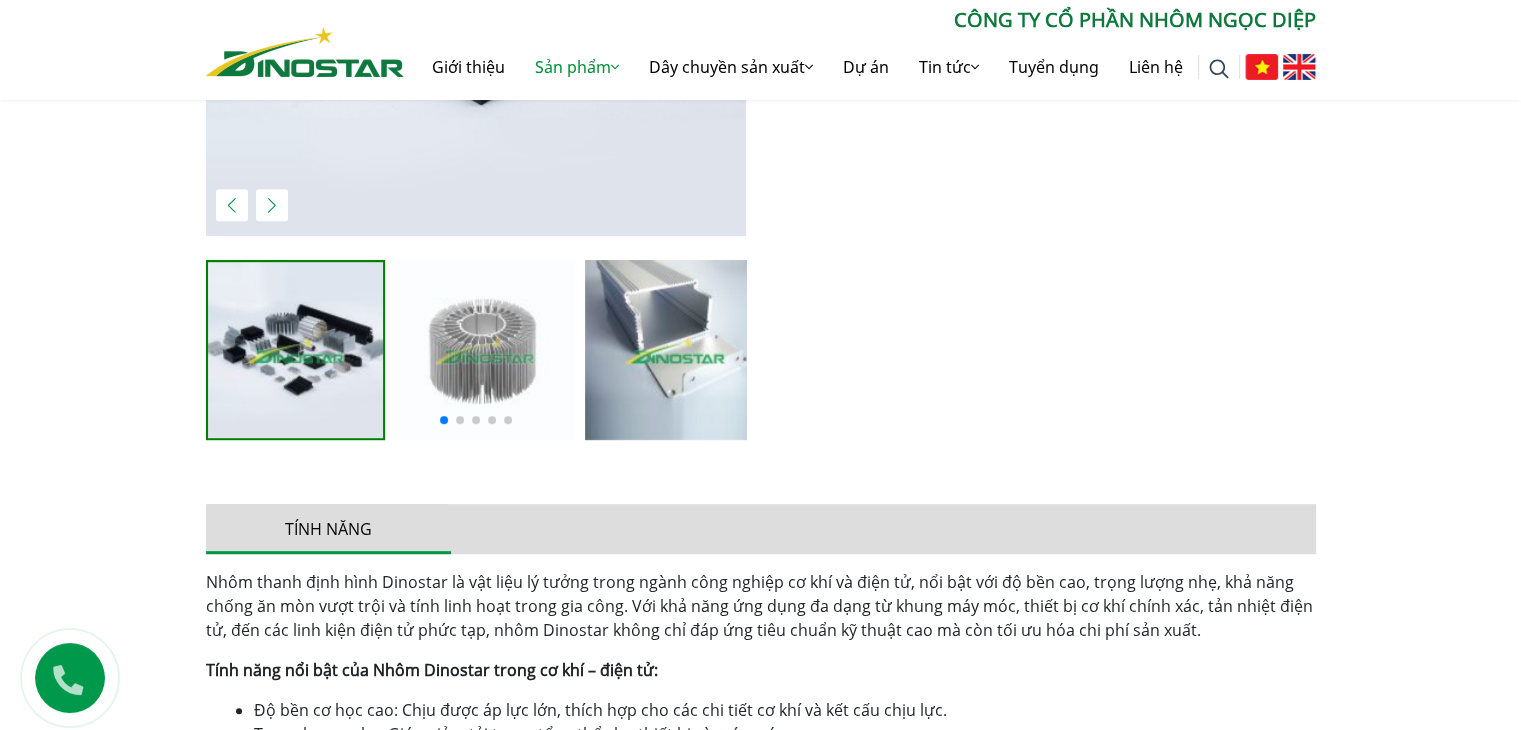 click on "Home  »  Sản phẩm  »  Nhôm Công nghiệp  »  Nhôm định hình trong Công nghiệp Cơ khí – Điện tử" at bounding box center (761, 811) 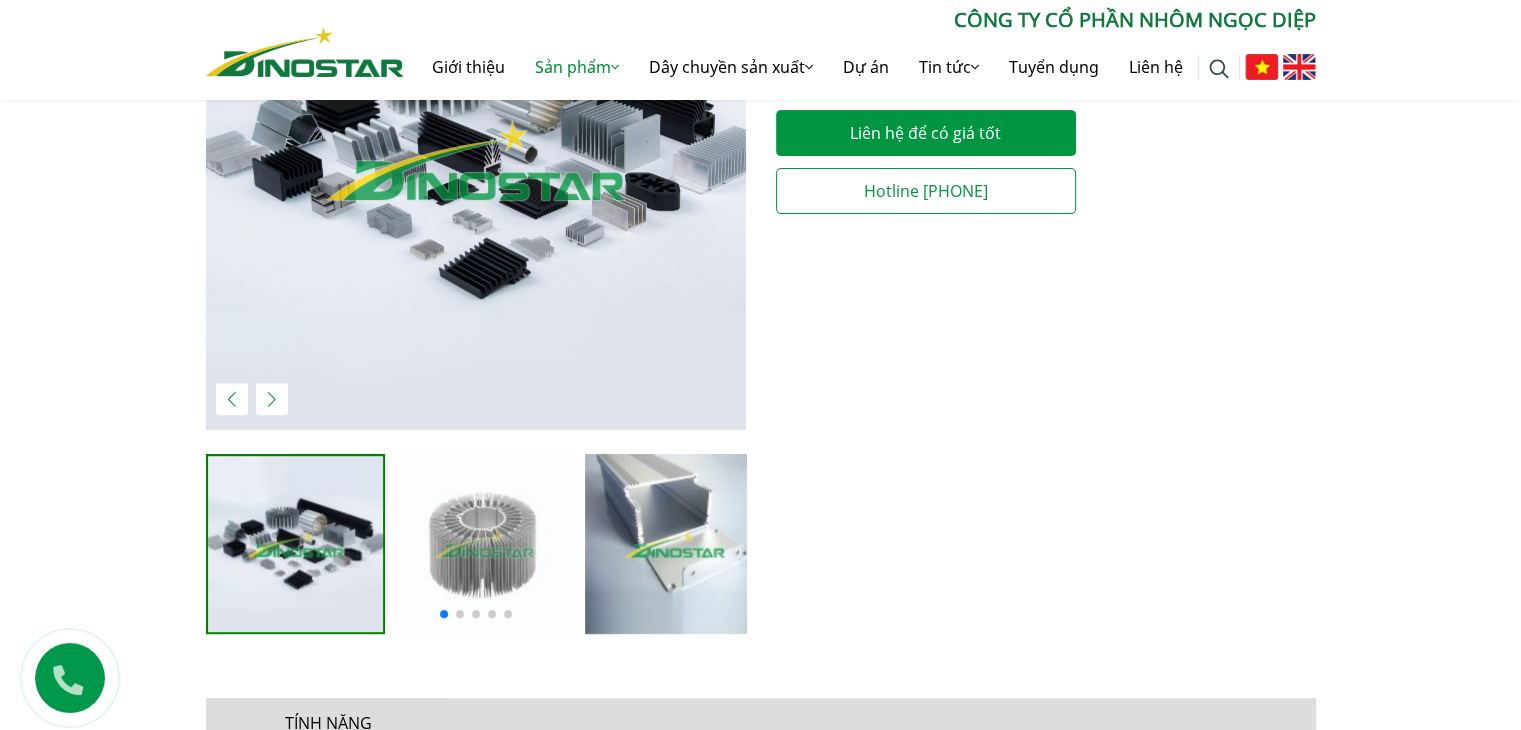 scroll, scrollTop: 604, scrollLeft: 0, axis: vertical 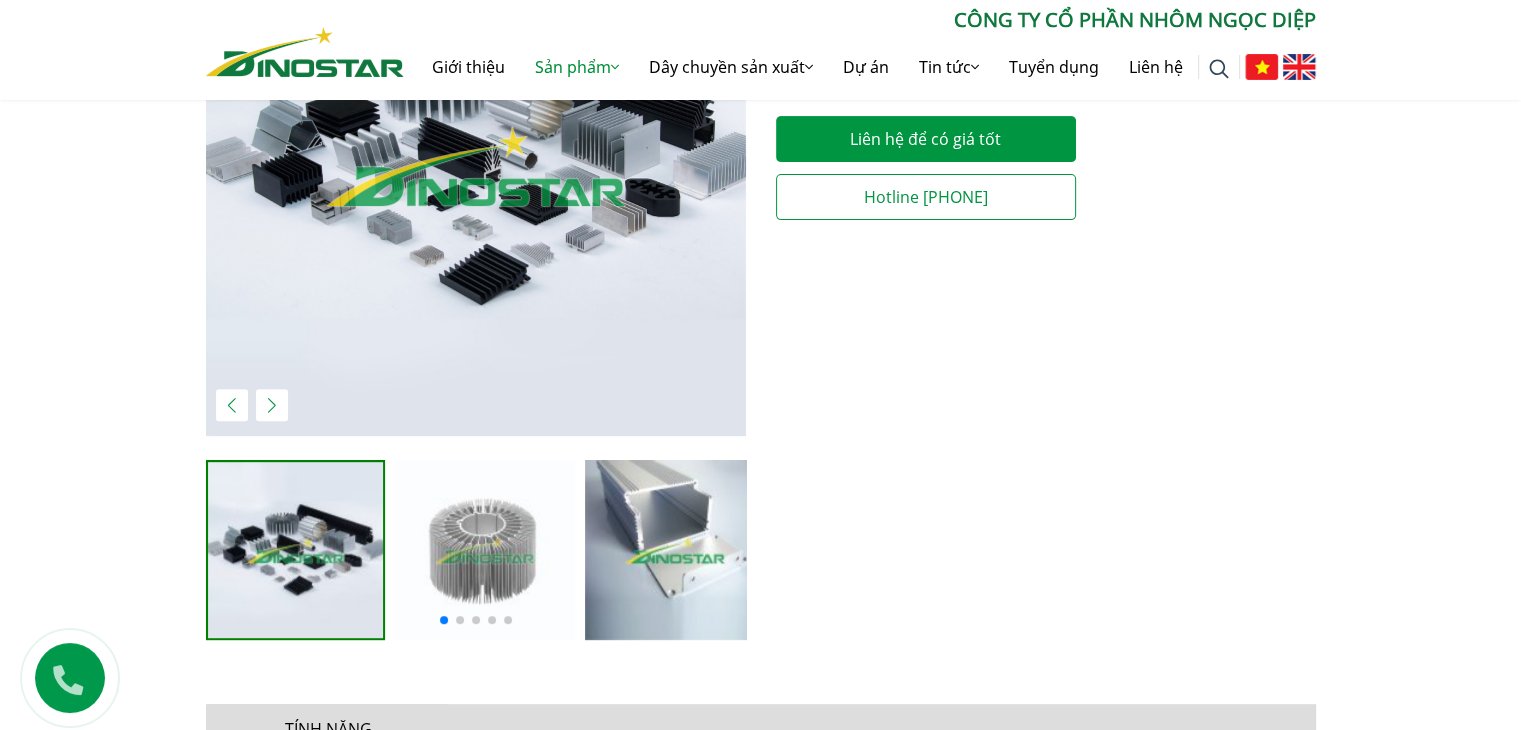click at bounding box center (675, 550) 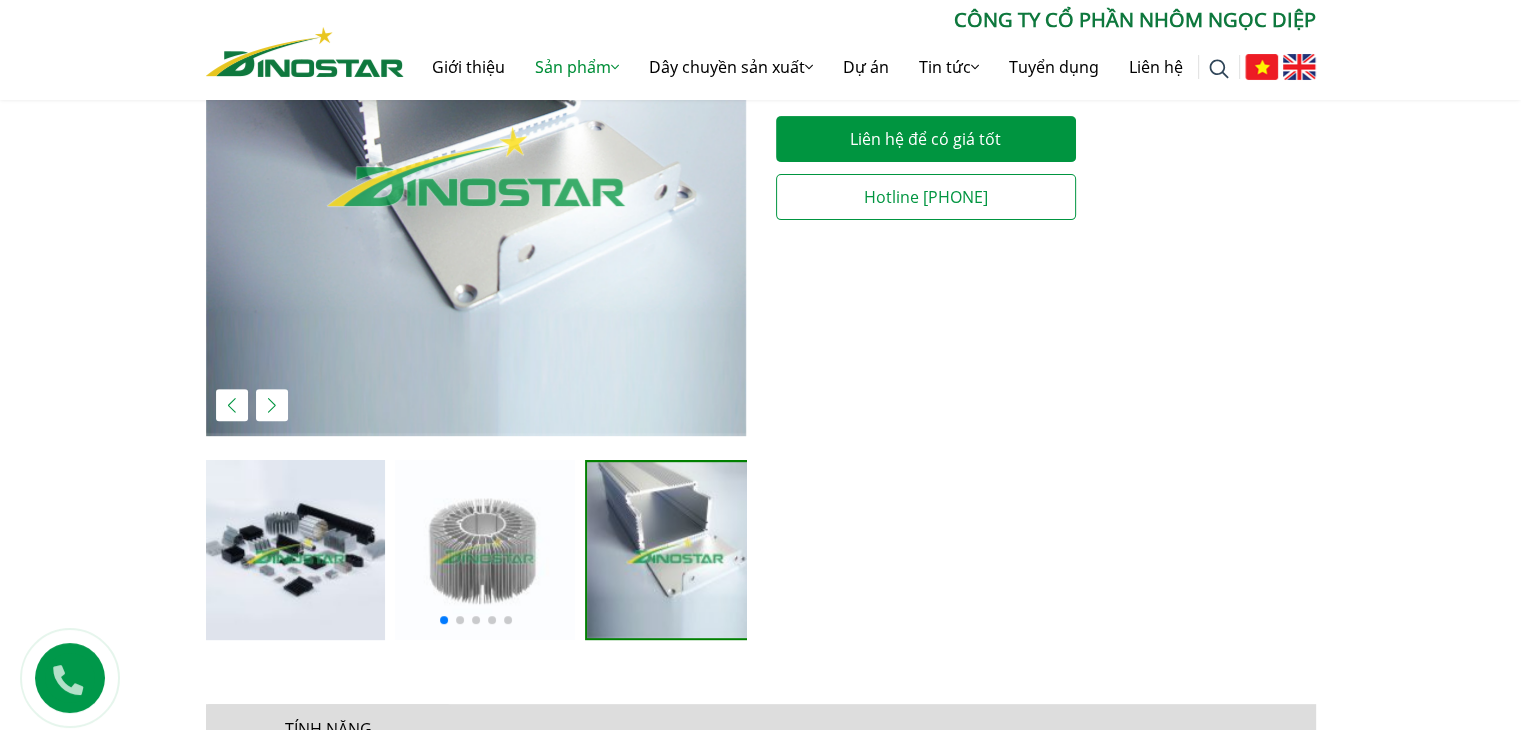 click at bounding box center (296, 550) 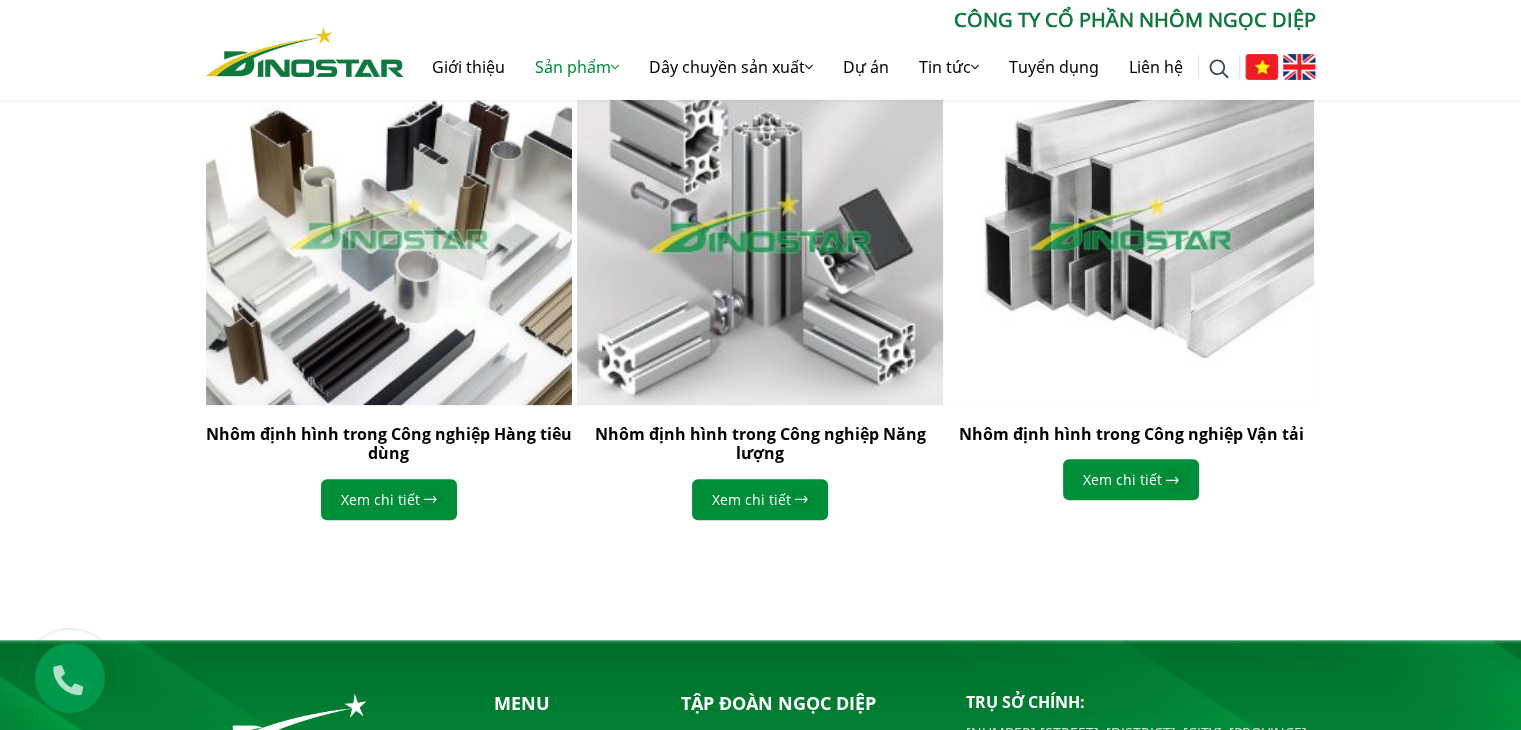scroll, scrollTop: 2304, scrollLeft: 0, axis: vertical 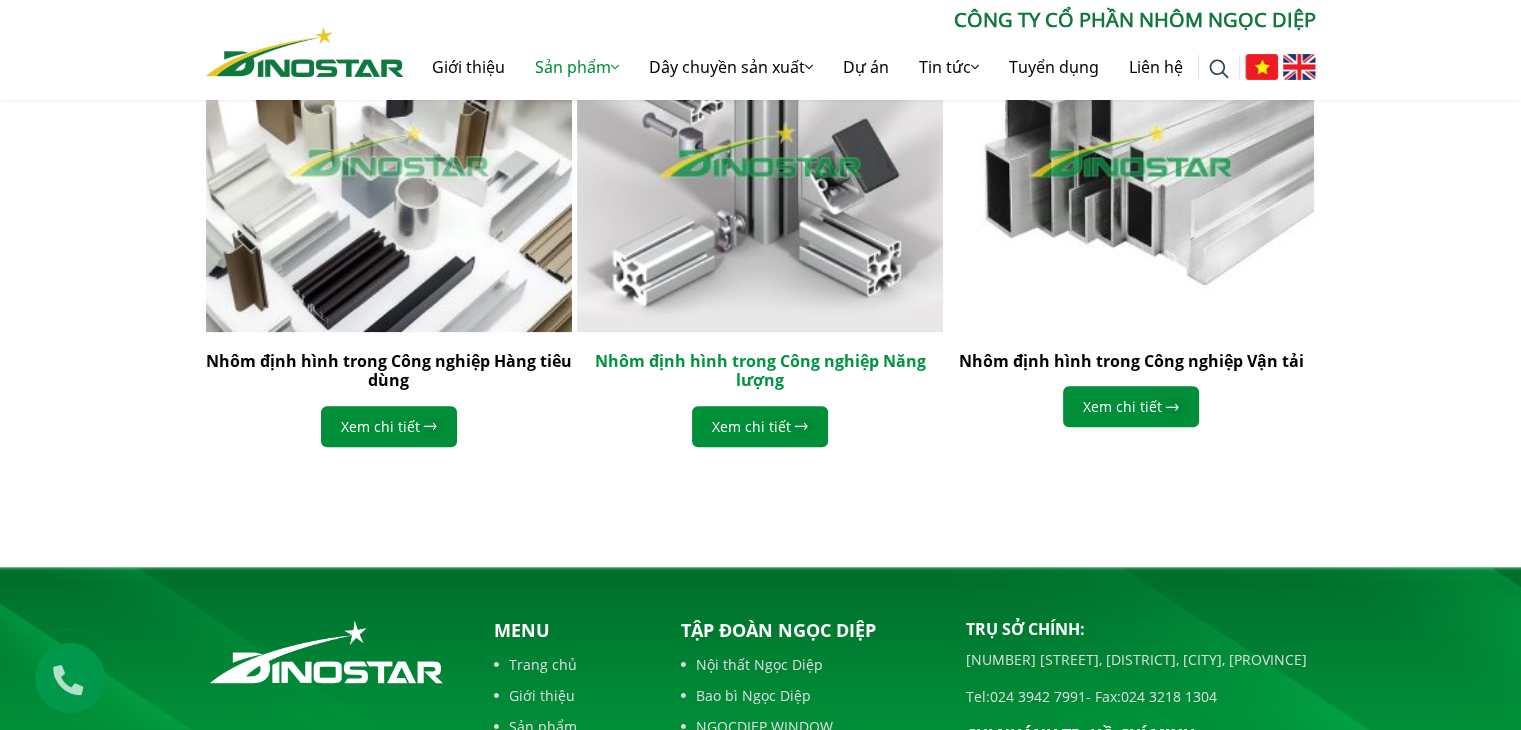 click on "Nhôm định hình trong Công nghiệp Năng lượng" at bounding box center [759, 370] 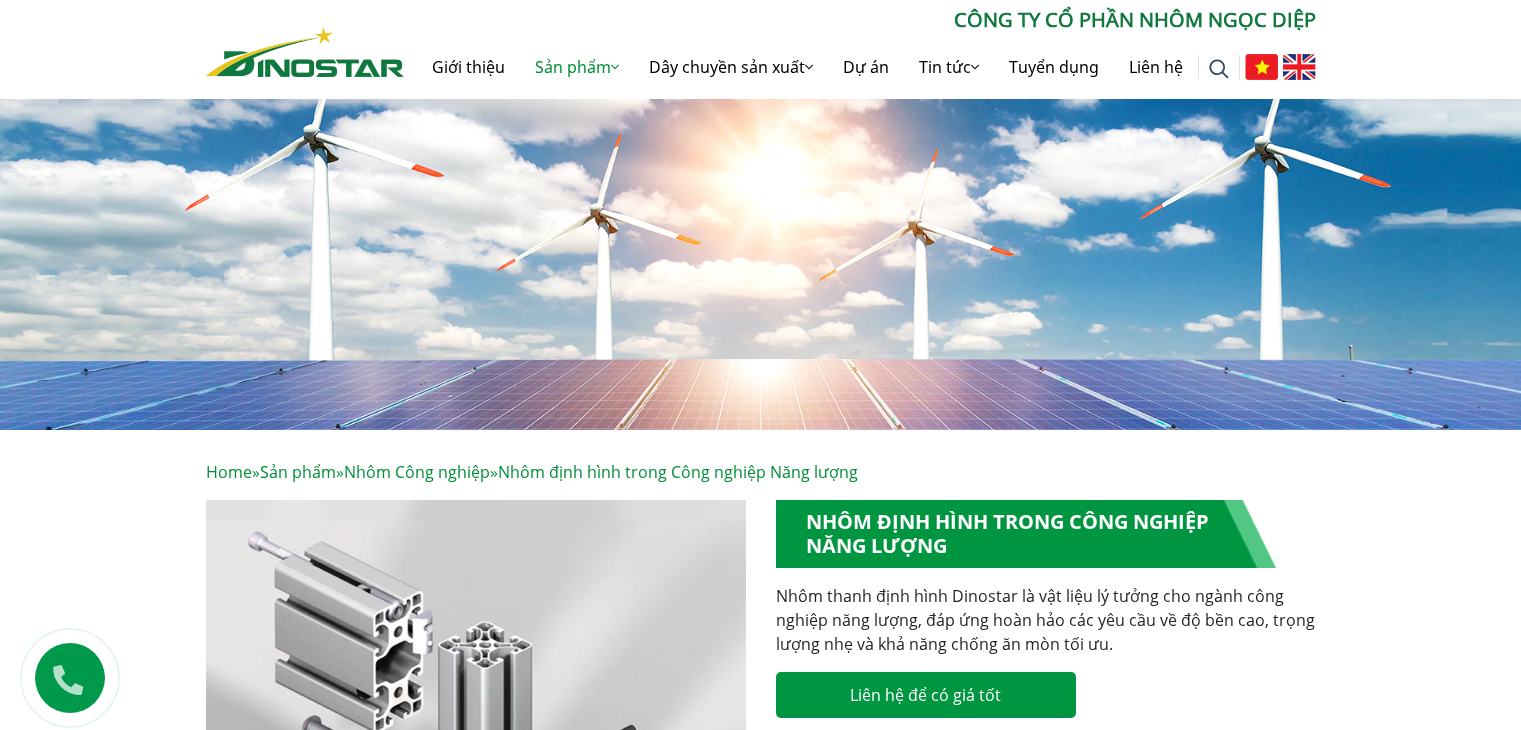 scroll, scrollTop: 36, scrollLeft: 0, axis: vertical 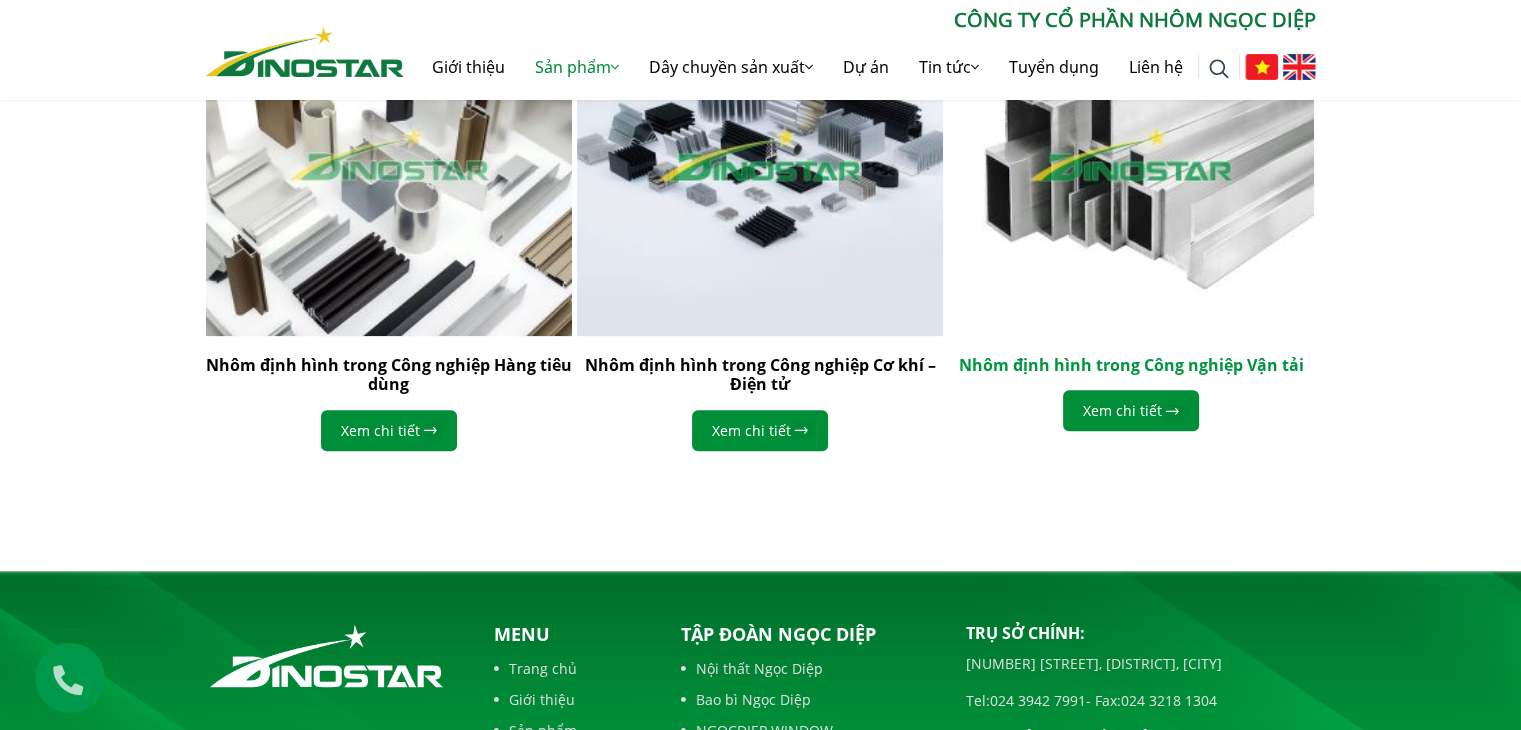 click on "Nhôm định hình trong Công nghiệp Vận tải" at bounding box center (1131, 365) 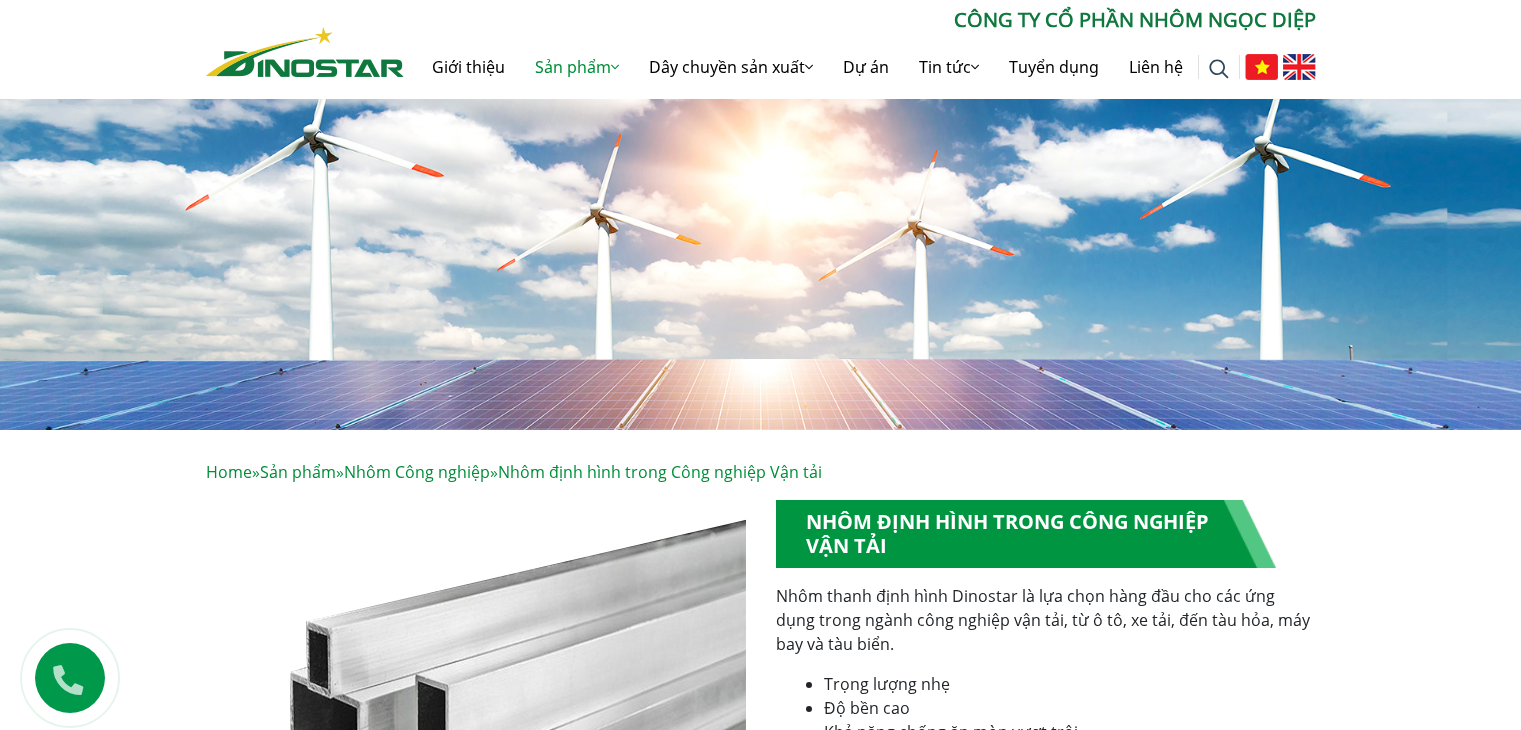 scroll, scrollTop: 0, scrollLeft: 0, axis: both 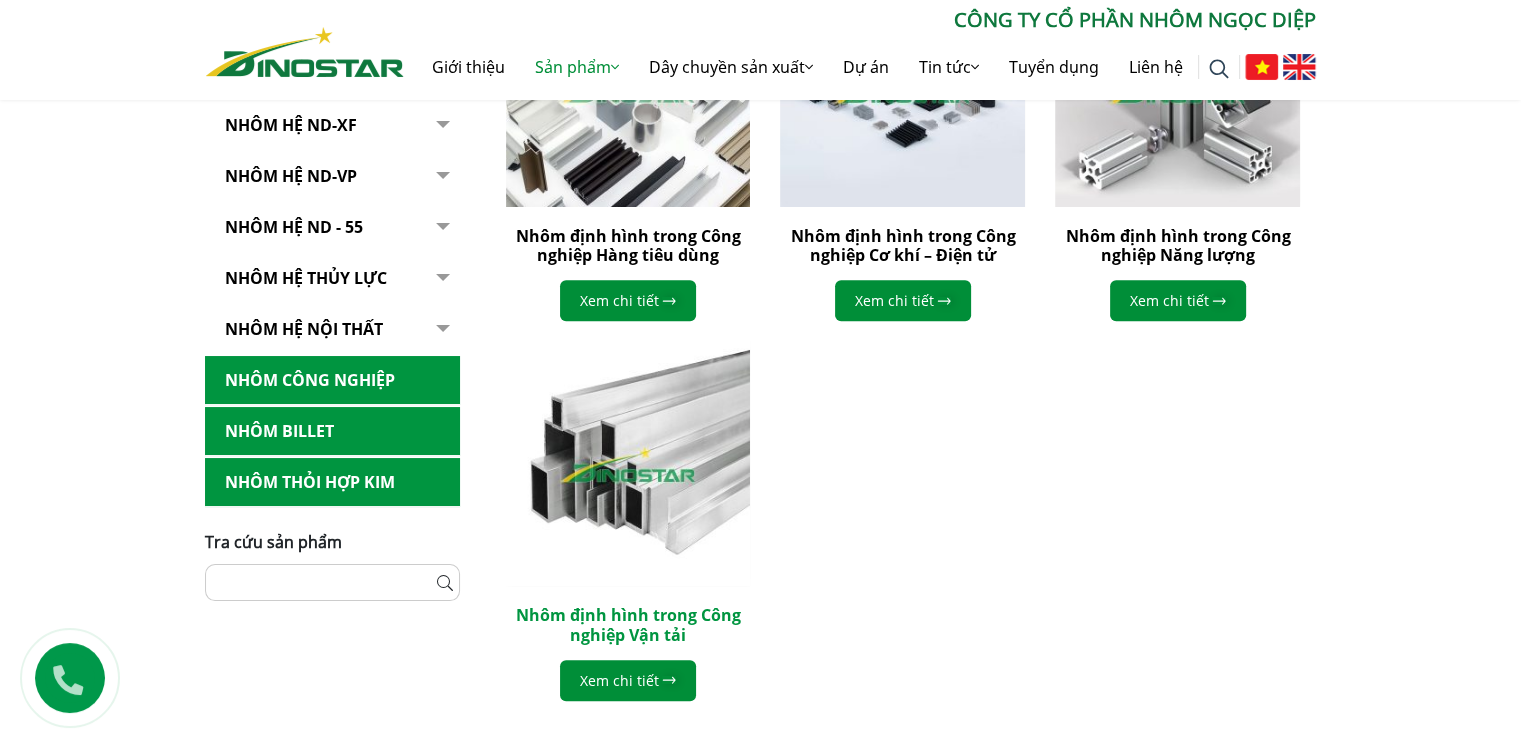click on "Nhôm định hình trong Công nghiệp Vận tải" at bounding box center (627, 624) 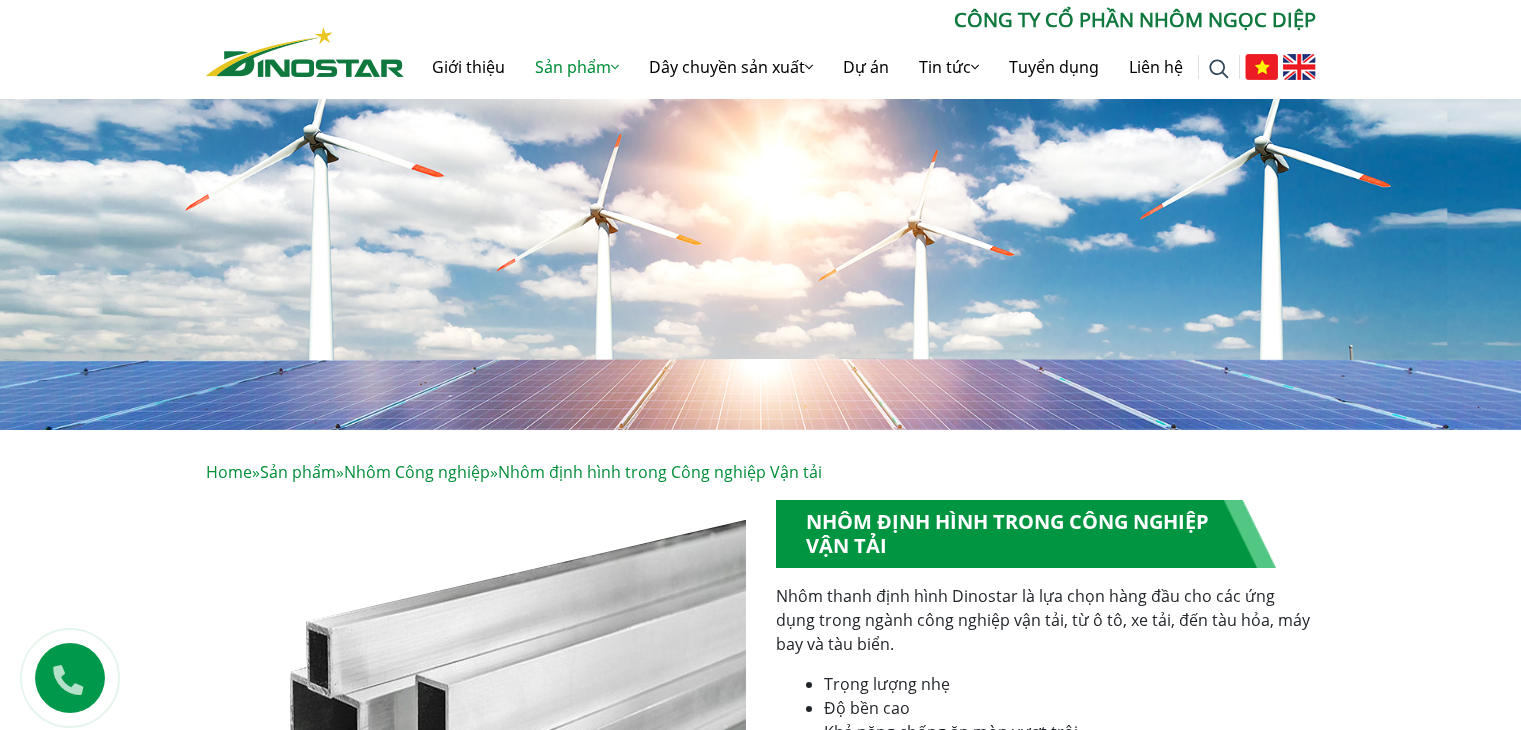 scroll, scrollTop: 0, scrollLeft: 0, axis: both 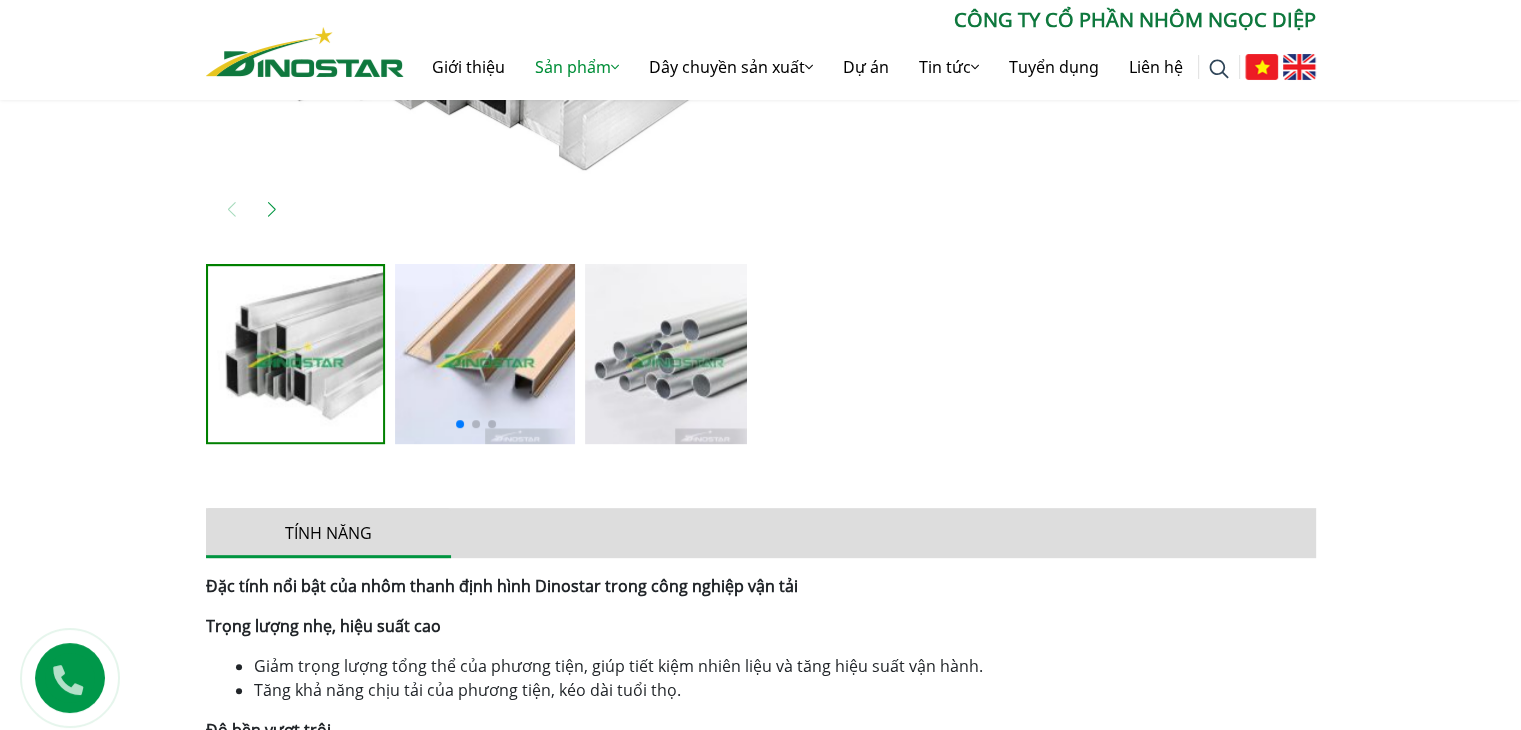 click at bounding box center (675, 354) 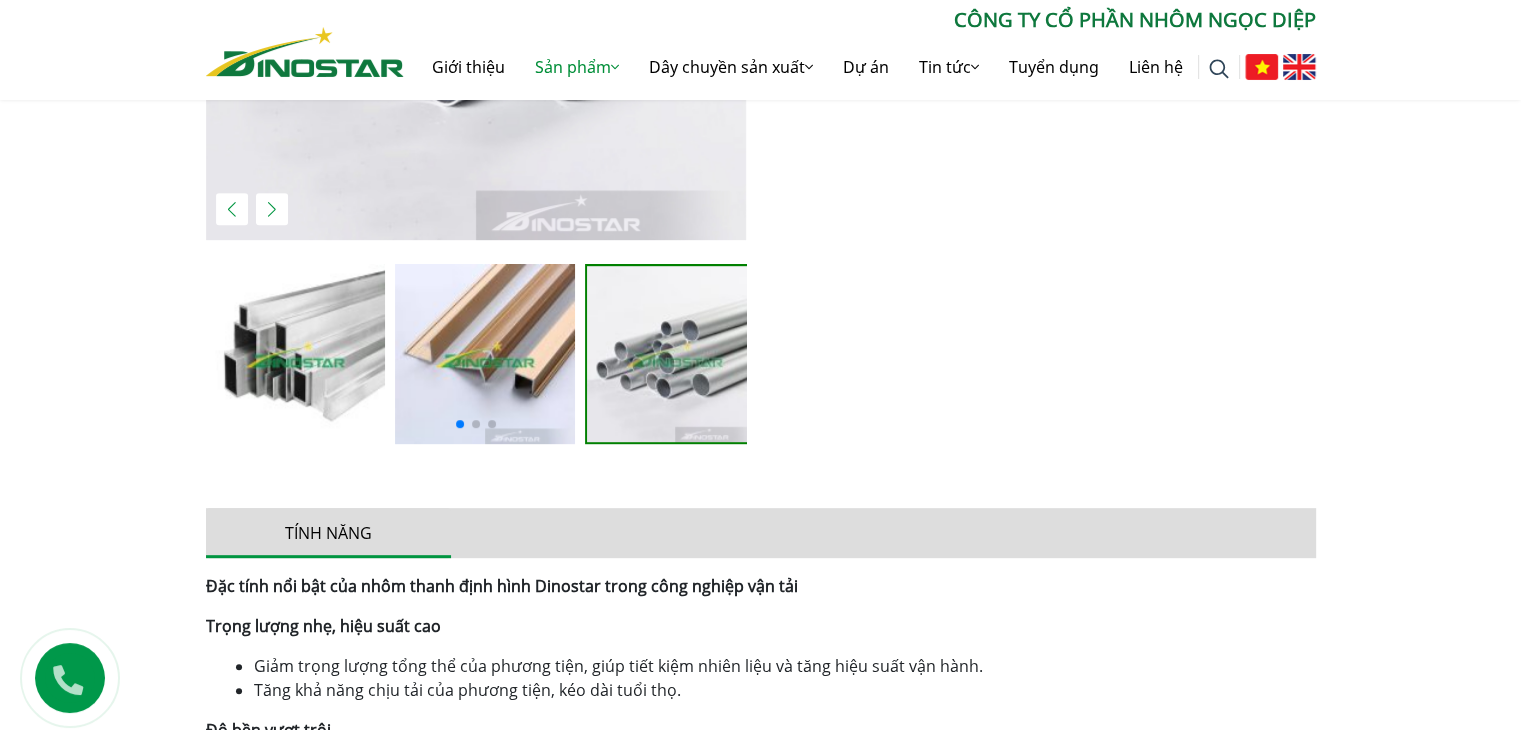 click at bounding box center (485, 354) 